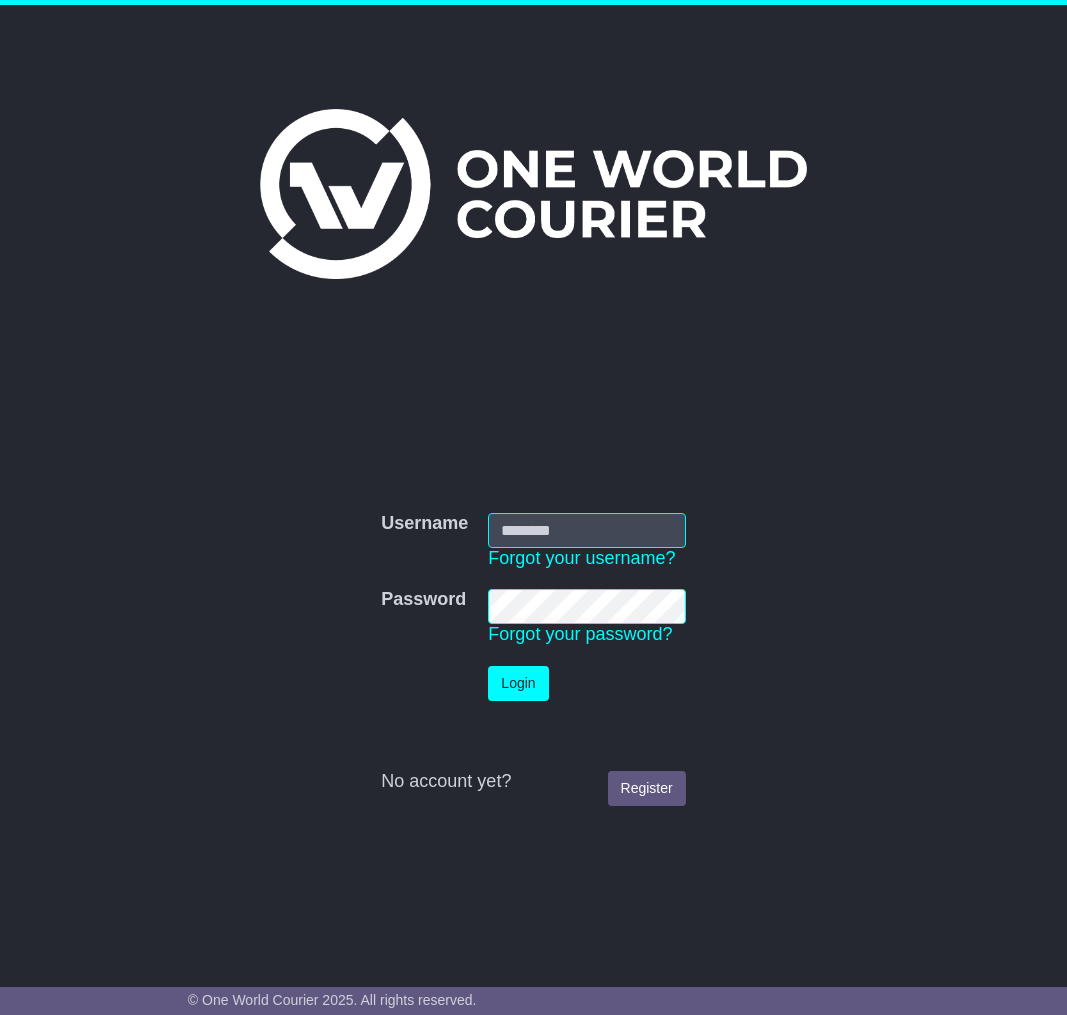scroll, scrollTop: 0, scrollLeft: 0, axis: both 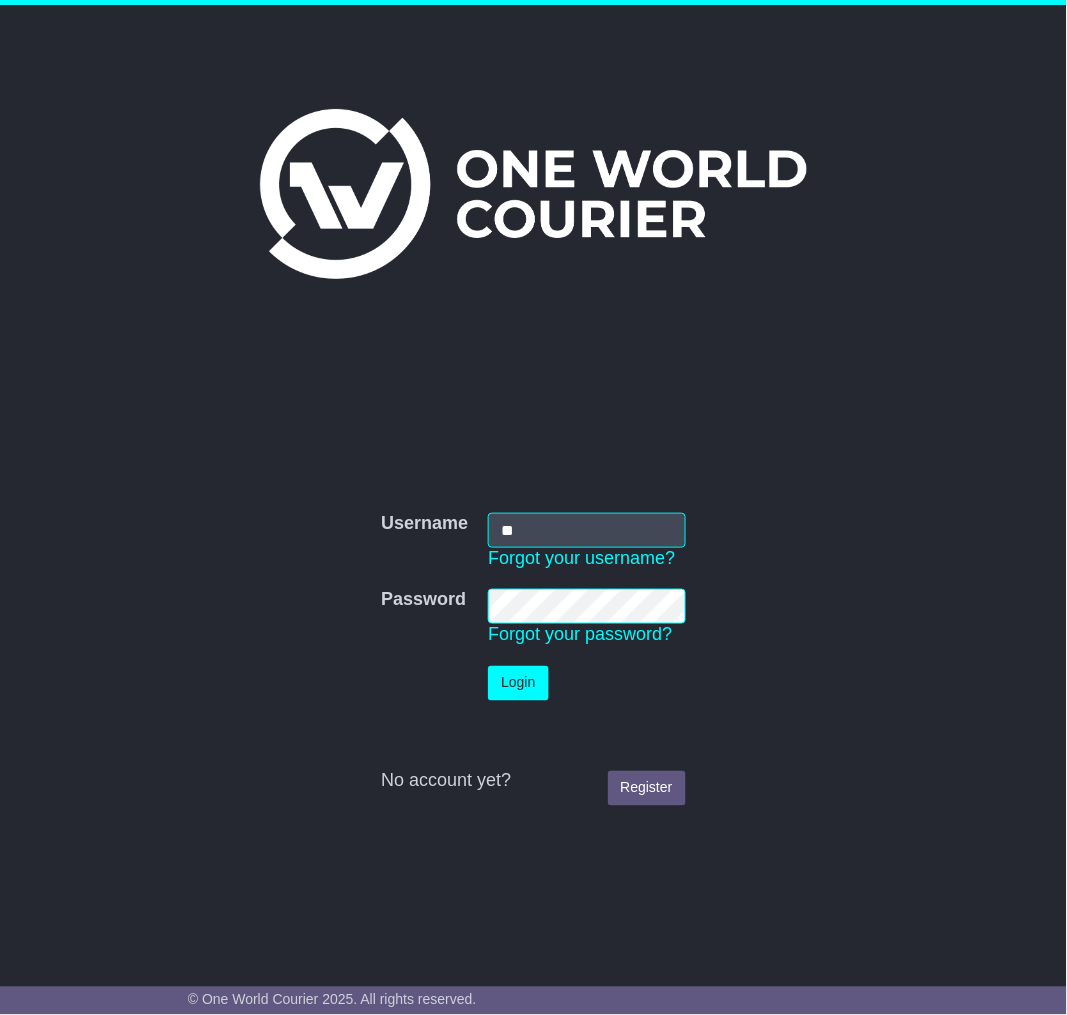 type on "*" 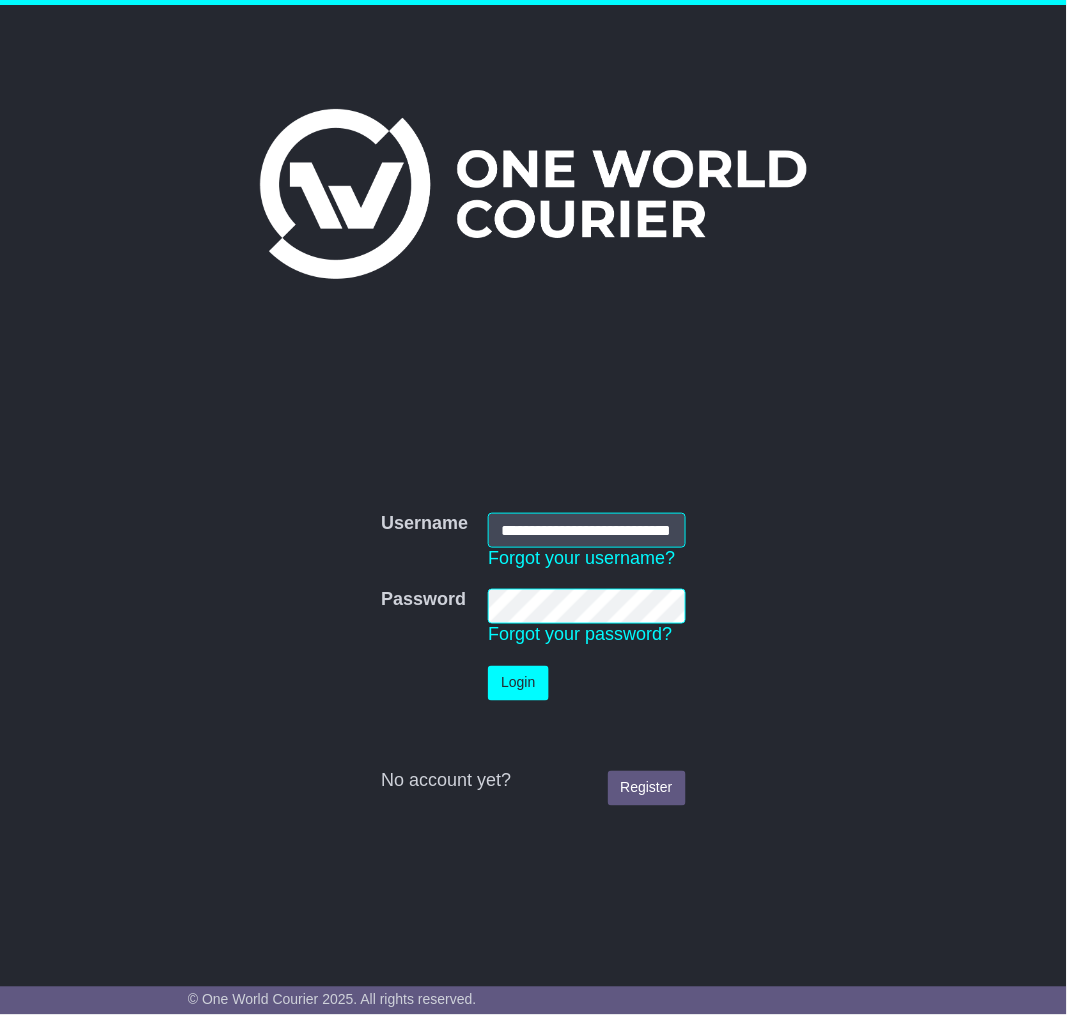 scroll, scrollTop: 0, scrollLeft: 53, axis: horizontal 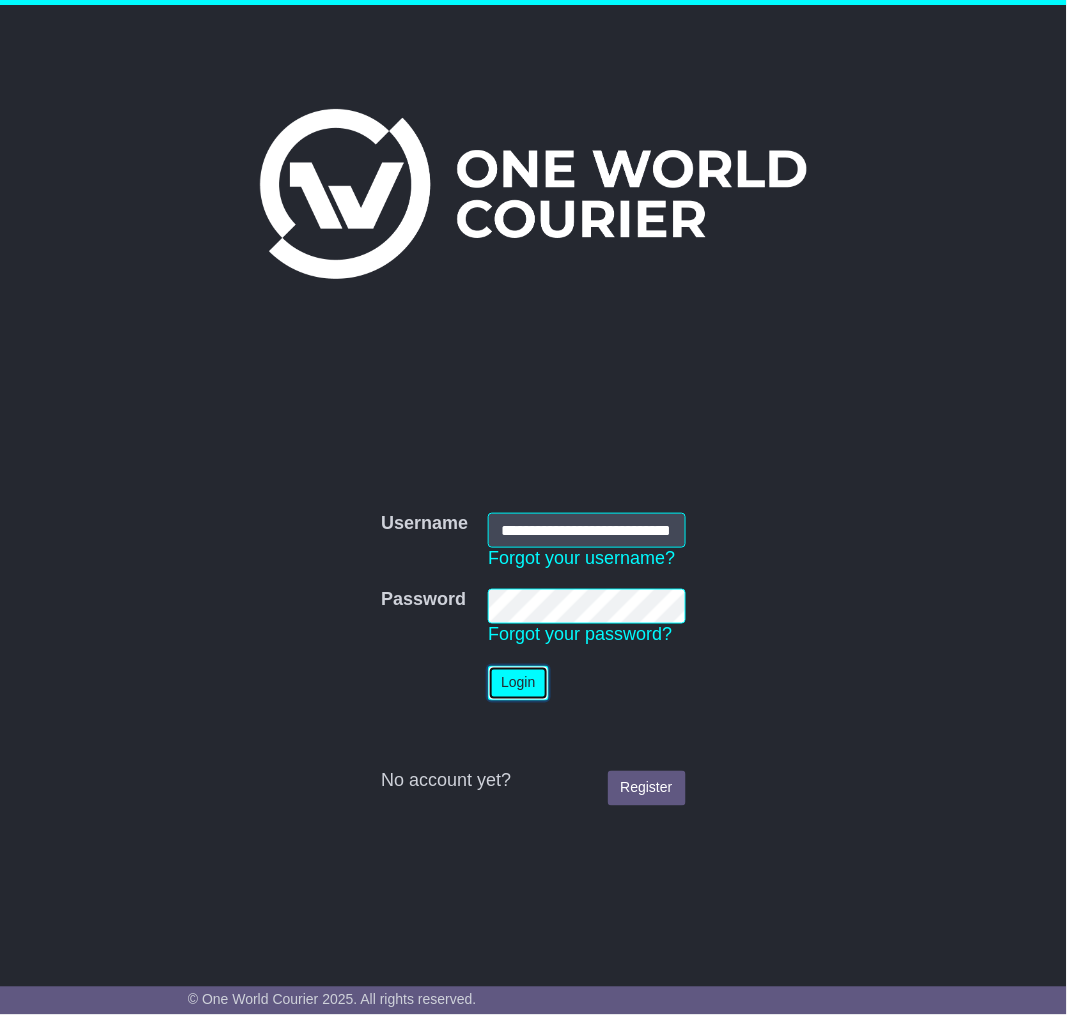 click on "Login" at bounding box center [518, 683] 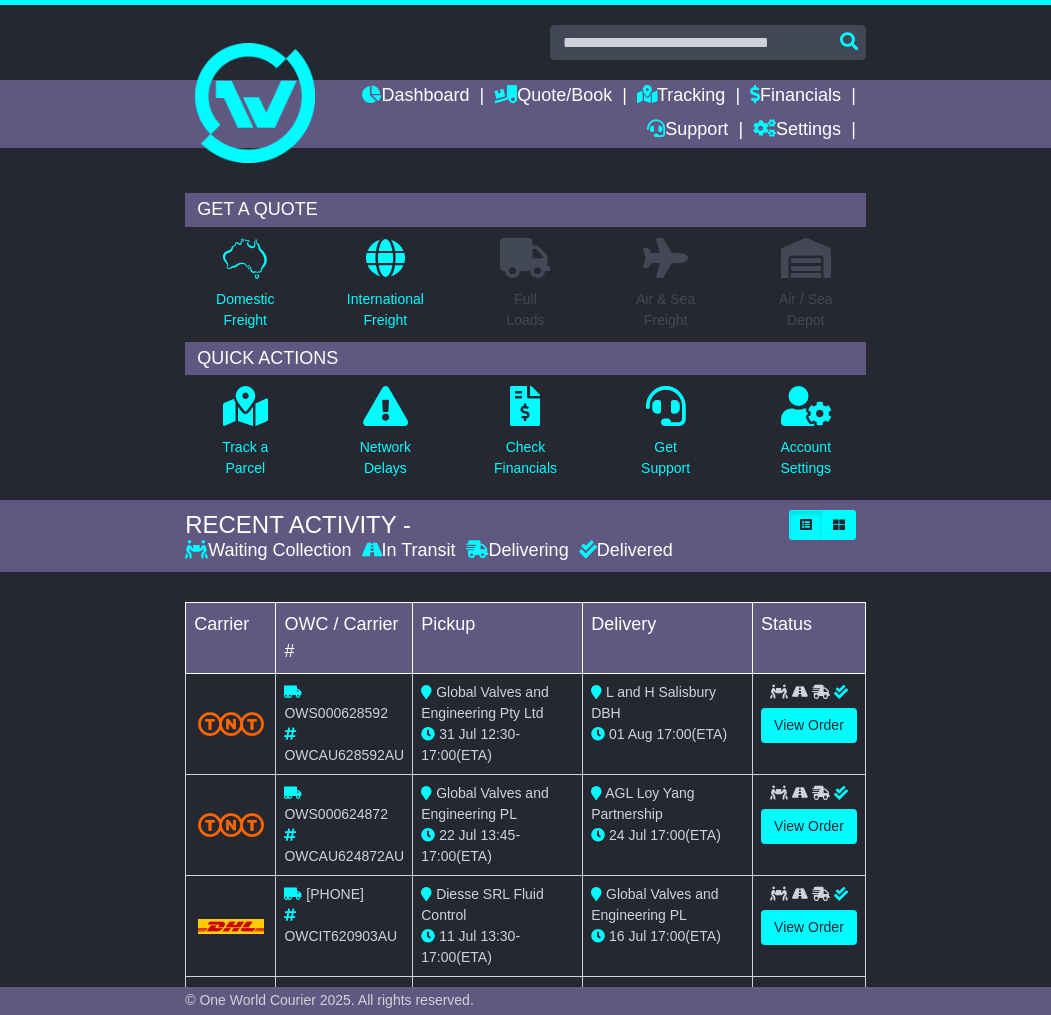 scroll, scrollTop: 0, scrollLeft: 0, axis: both 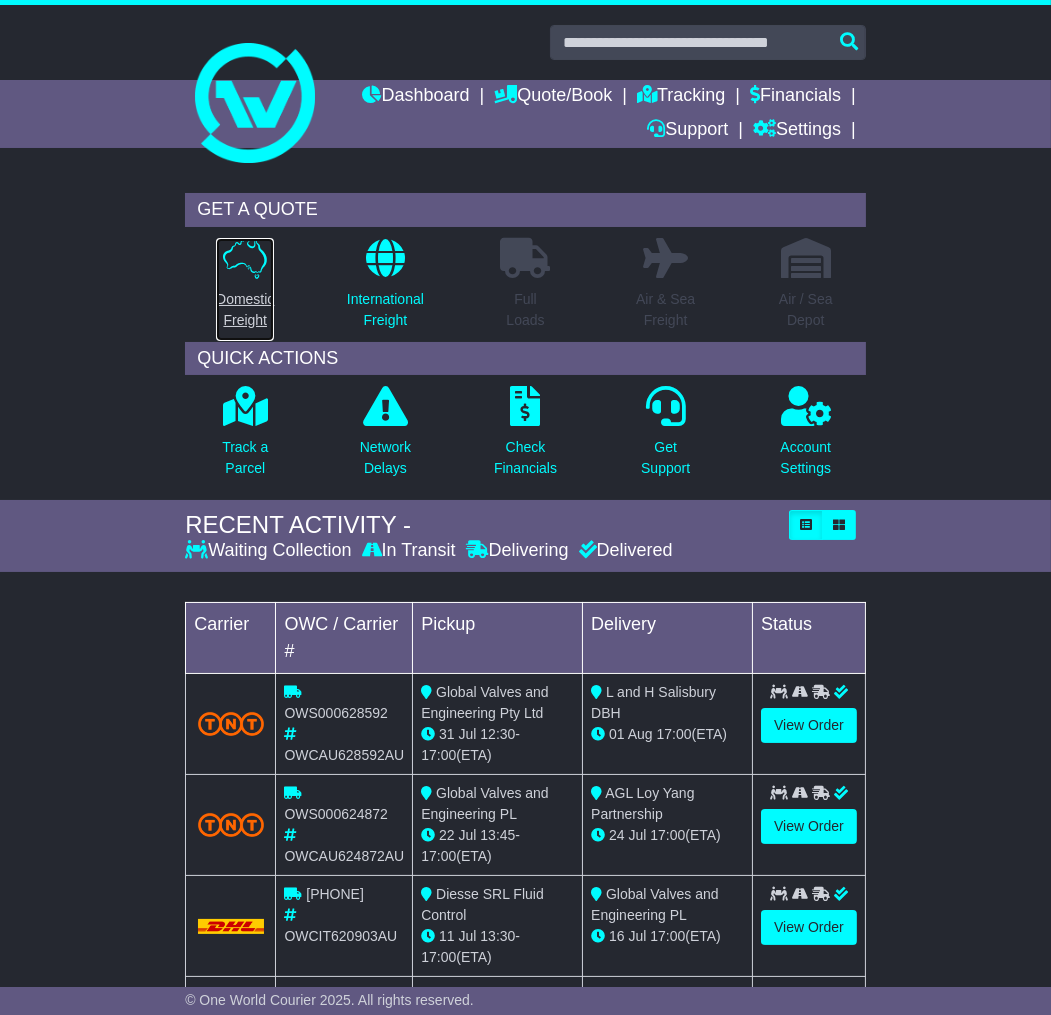 click on "Domestic Freight" at bounding box center [245, 310] 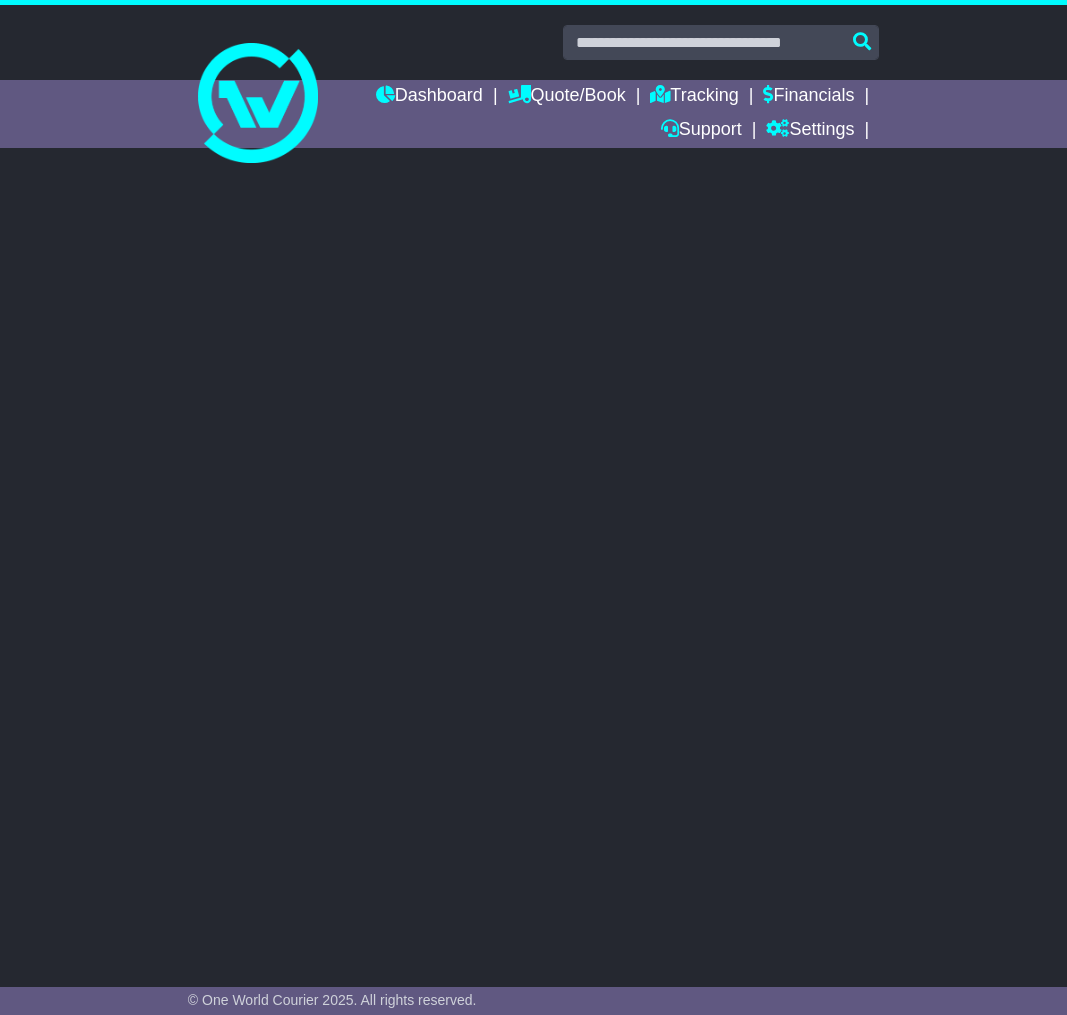 scroll, scrollTop: 0, scrollLeft: 0, axis: both 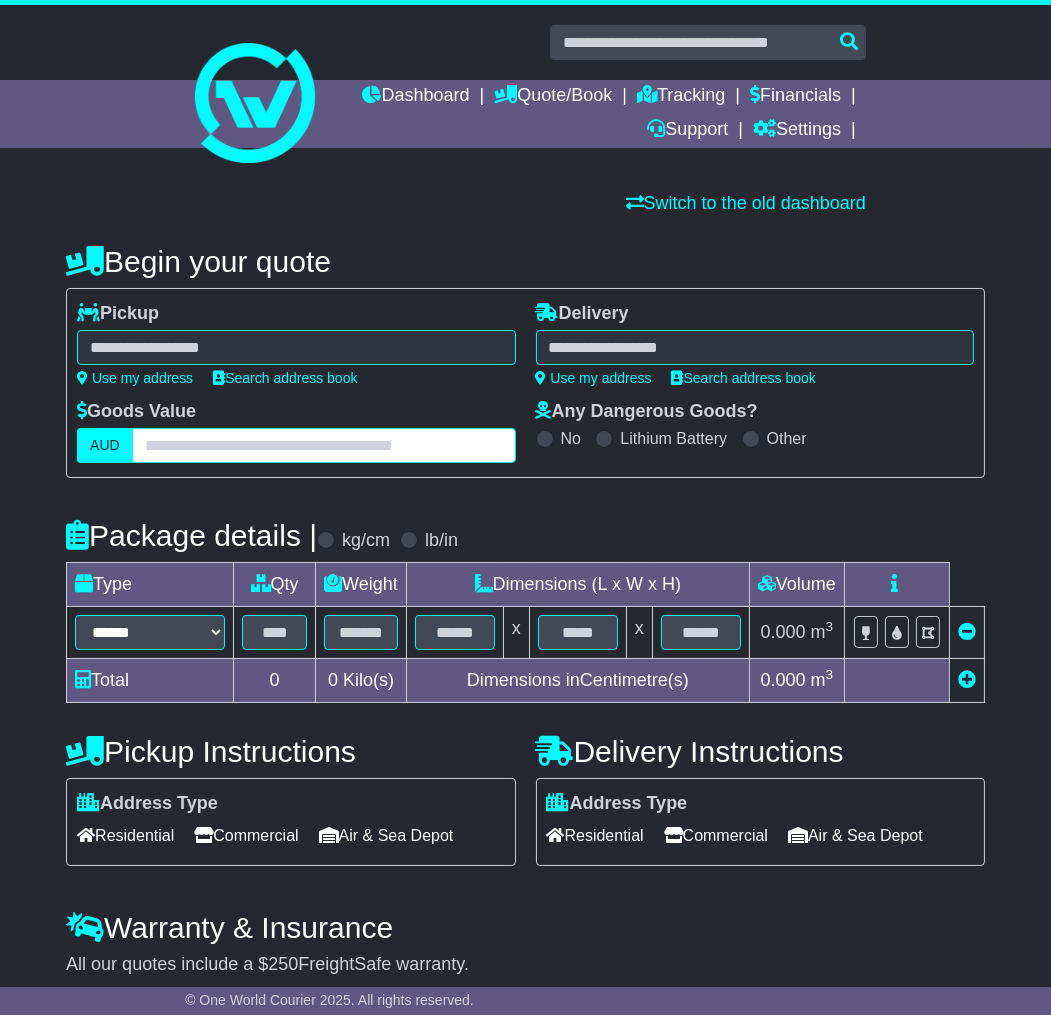 click at bounding box center [324, 445] 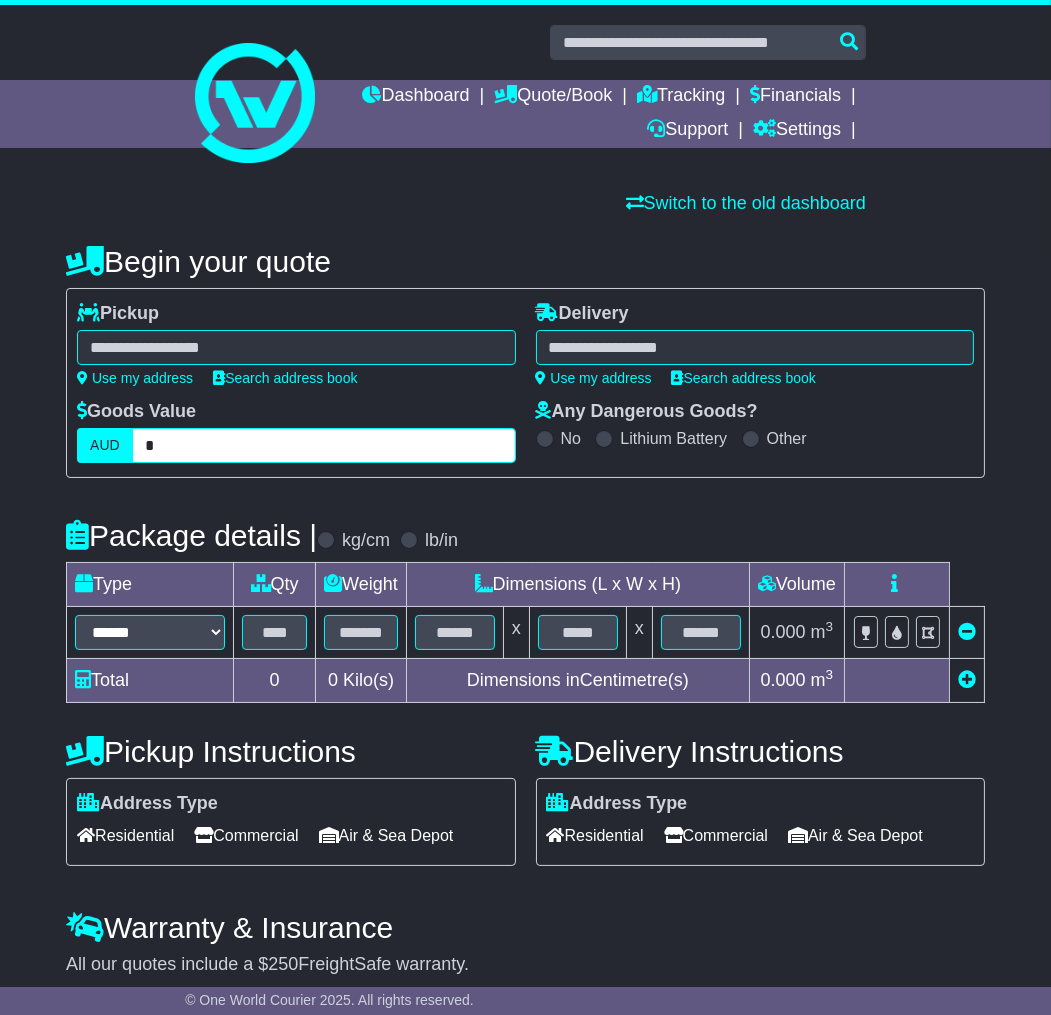 type on "*" 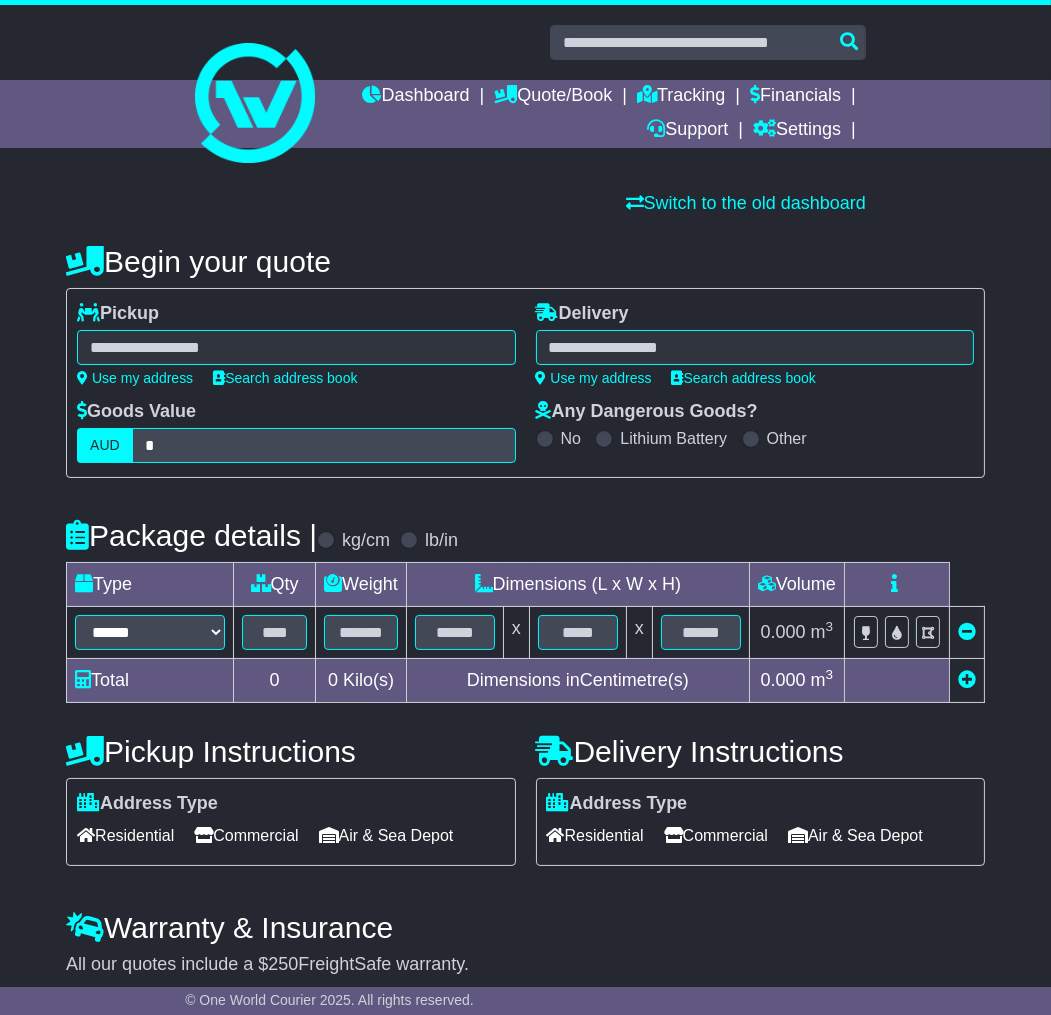 click at bounding box center (296, 347) 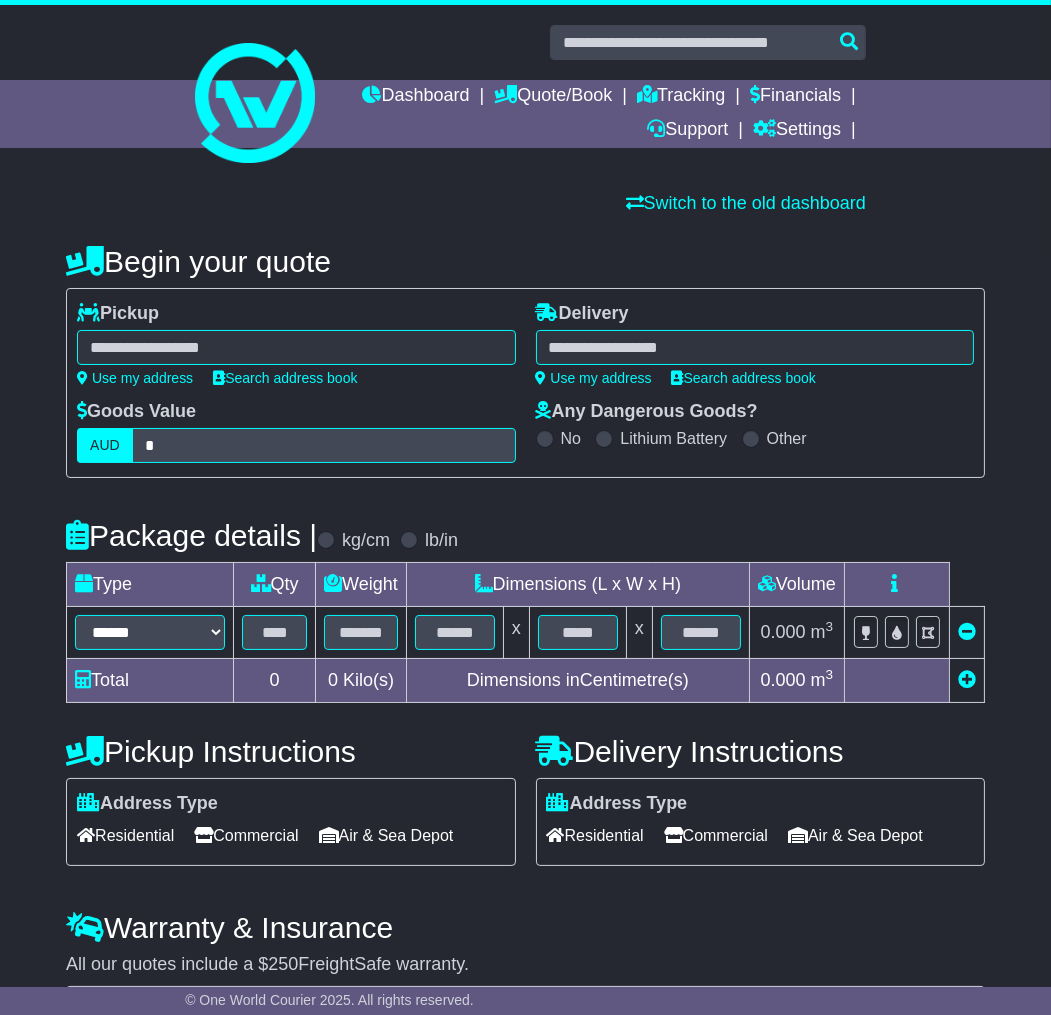 click at bounding box center (296, 347) 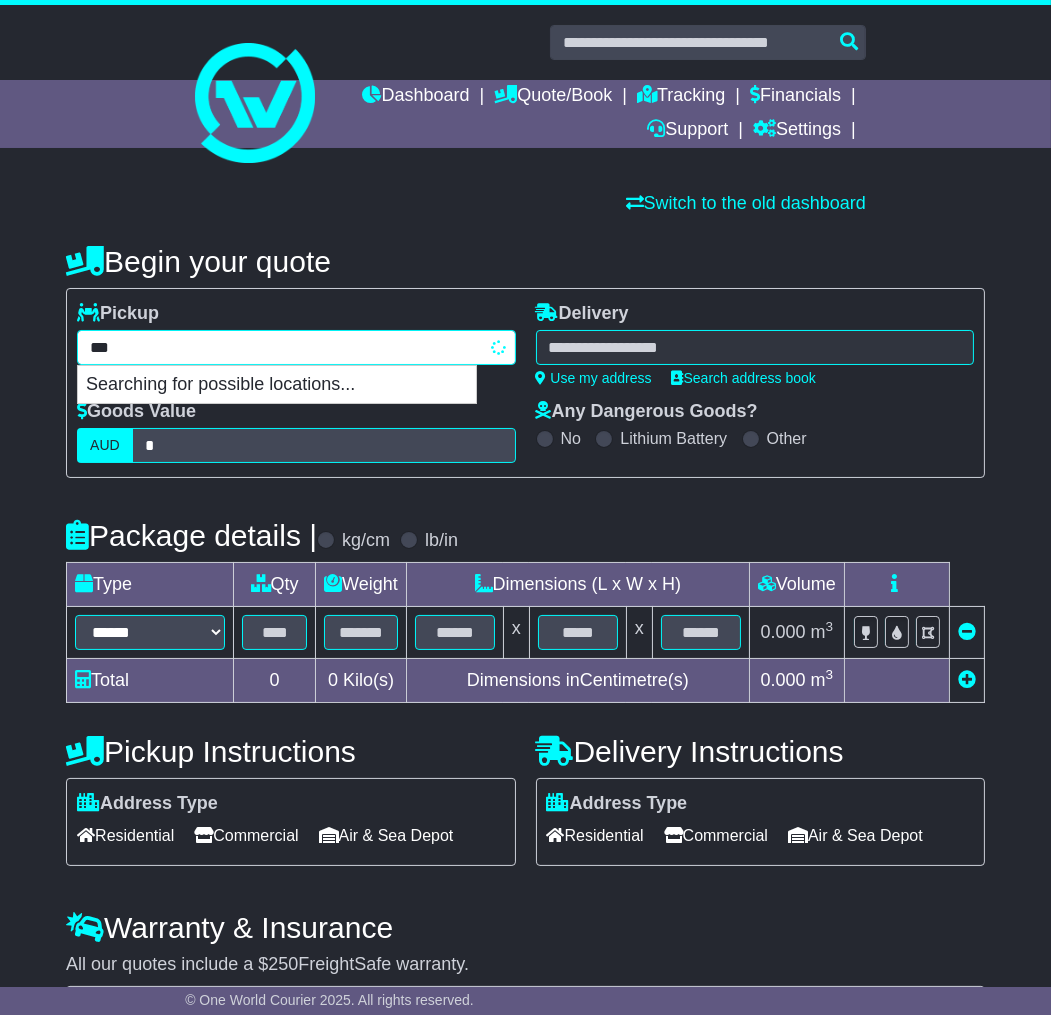 type on "****" 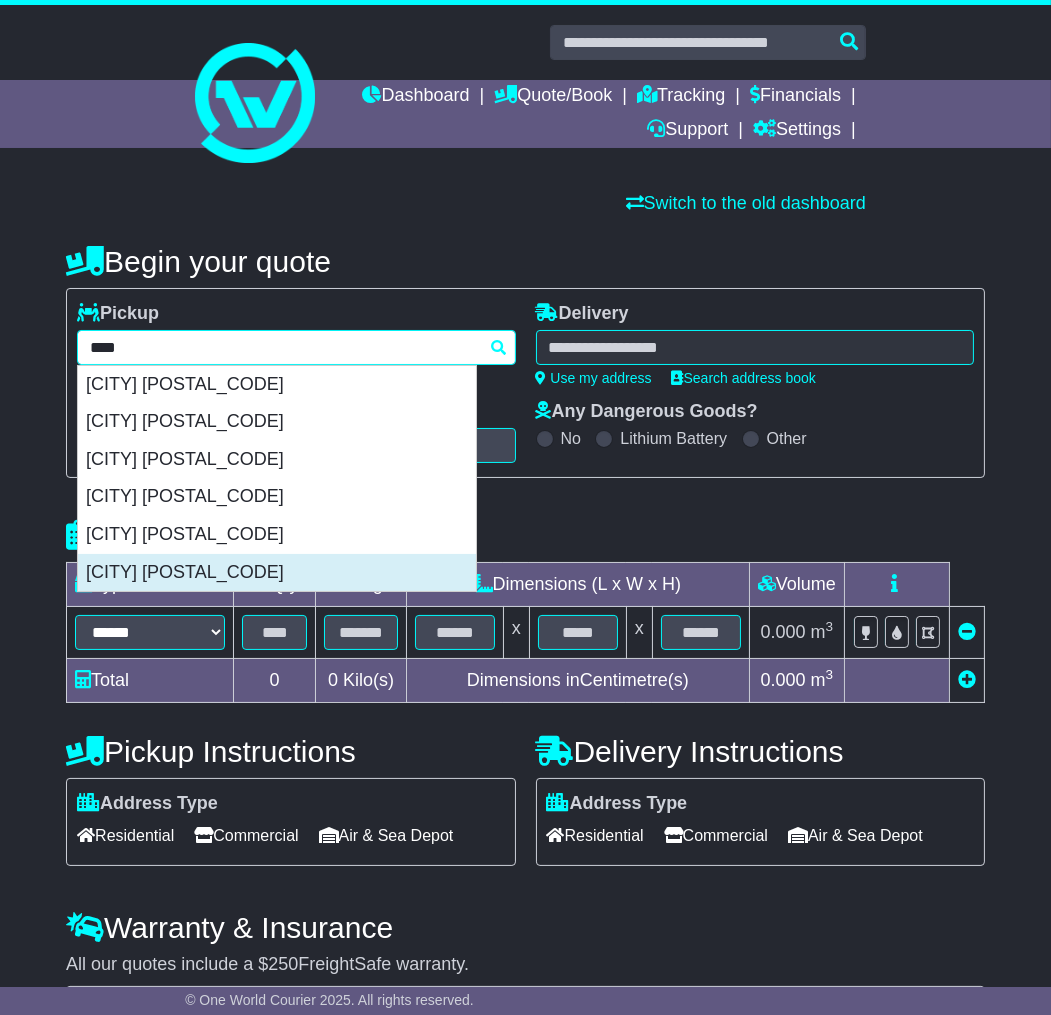 click on "[CITY] [POSTAL_CODE]" at bounding box center (277, 573) 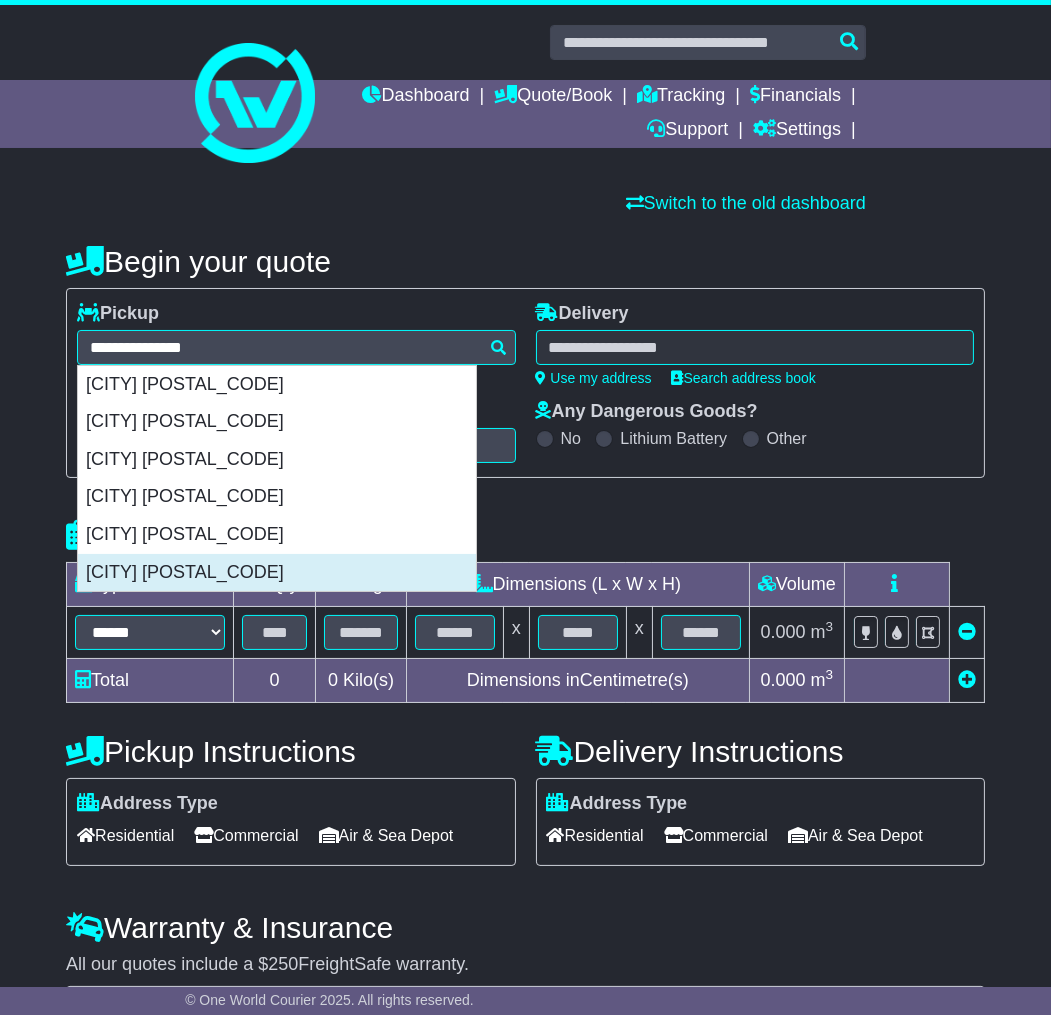 type on "**********" 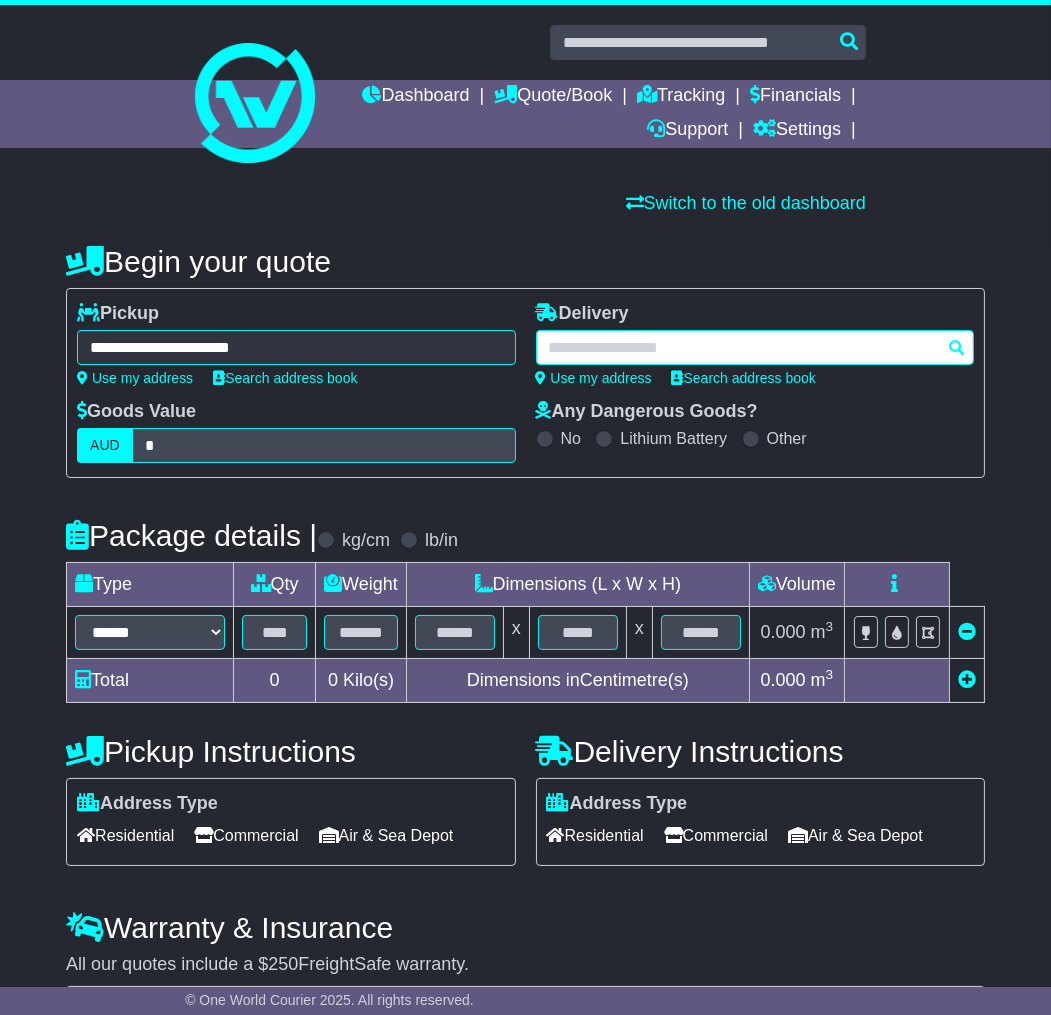 click at bounding box center (755, 347) 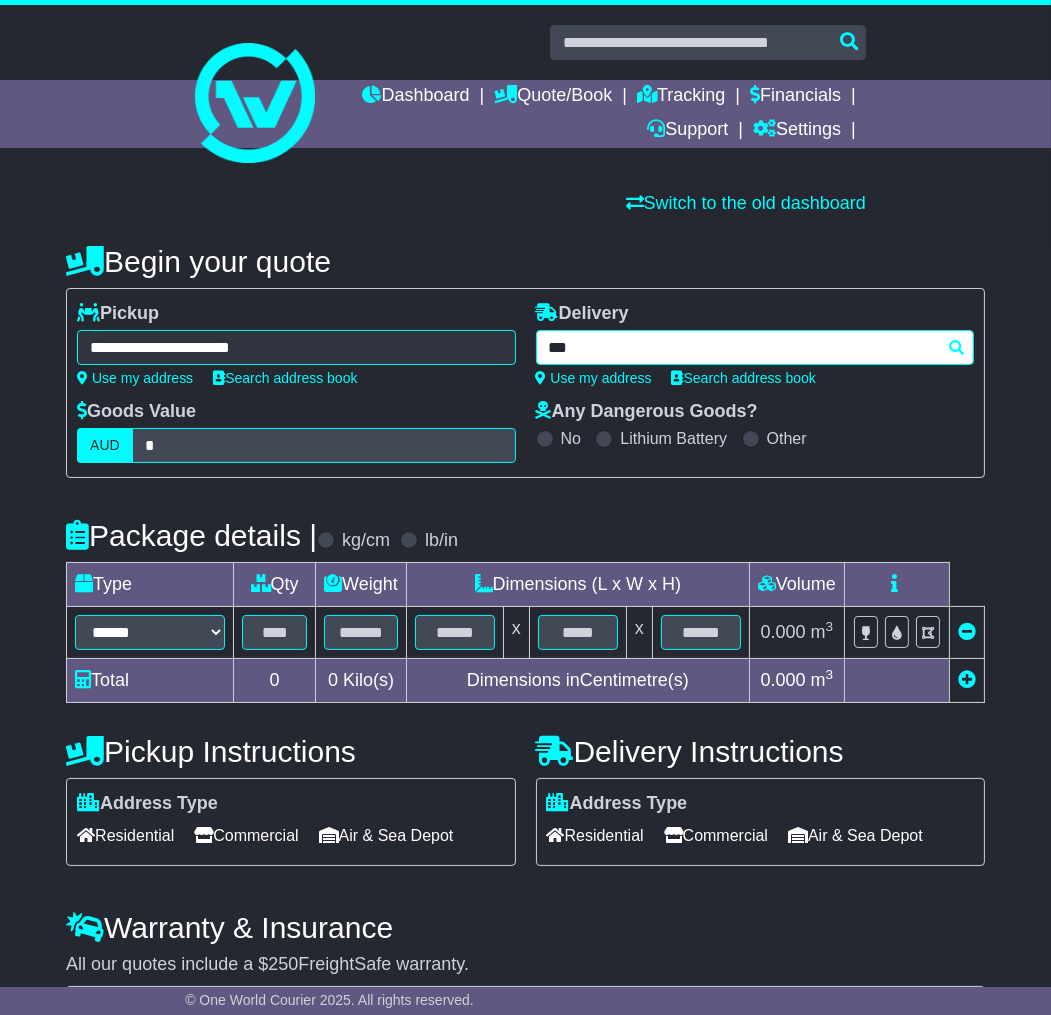 type on "****" 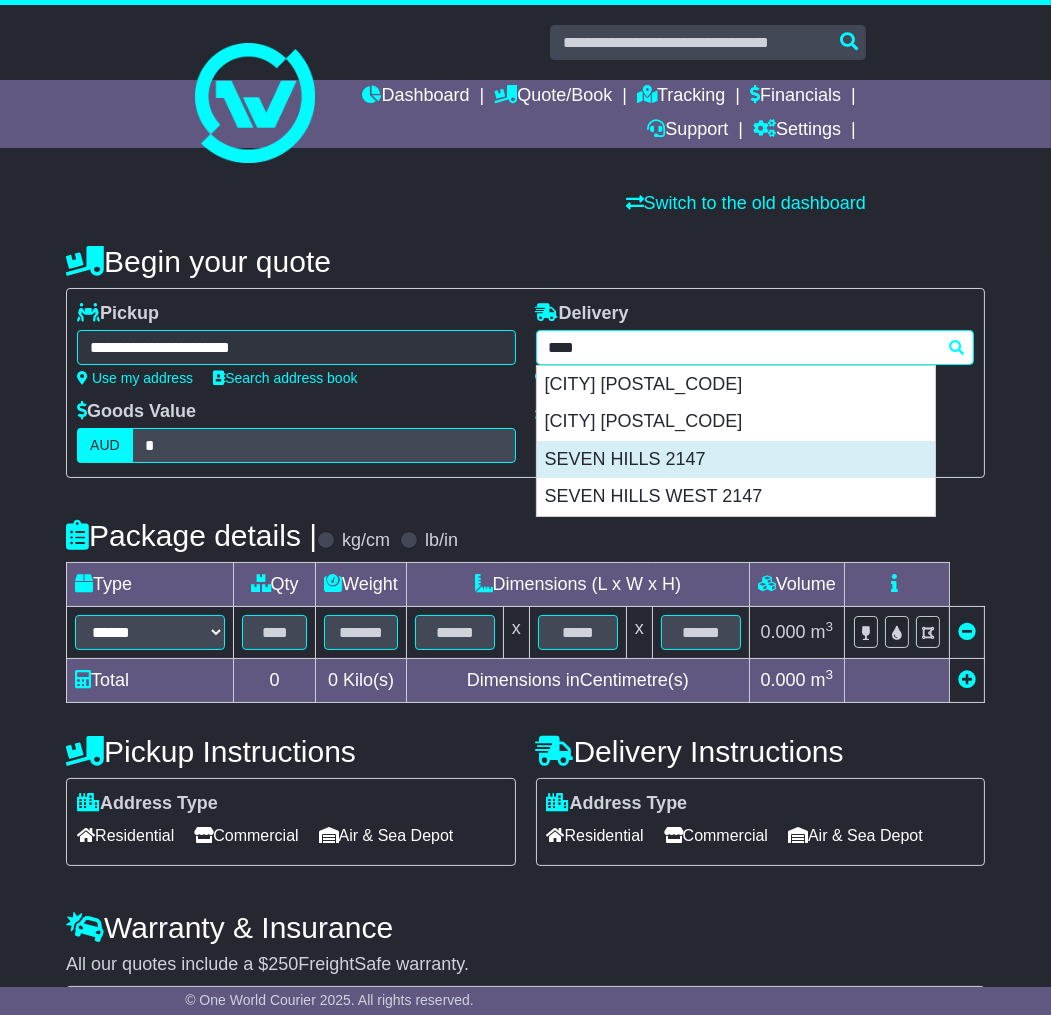 click on "SEVEN HILLS 2147" at bounding box center (736, 460) 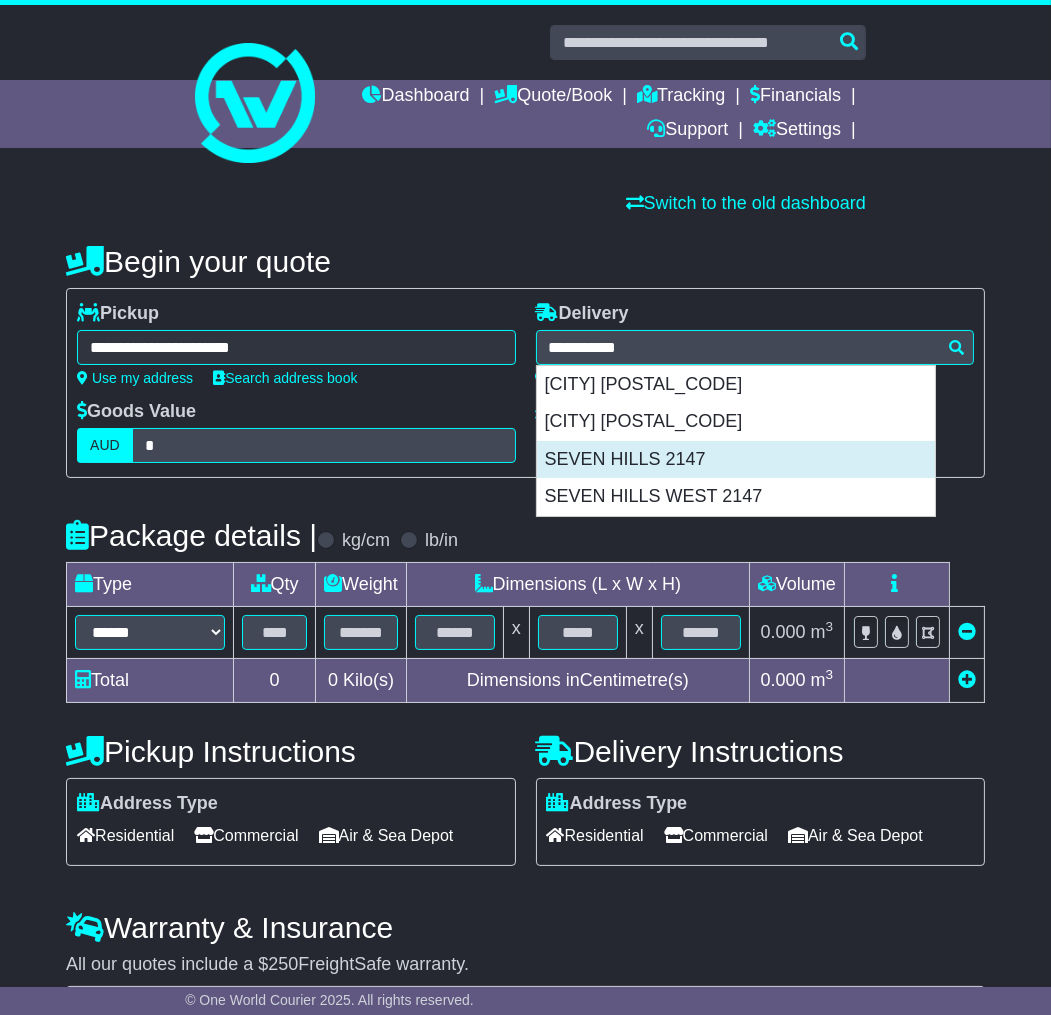 type on "**********" 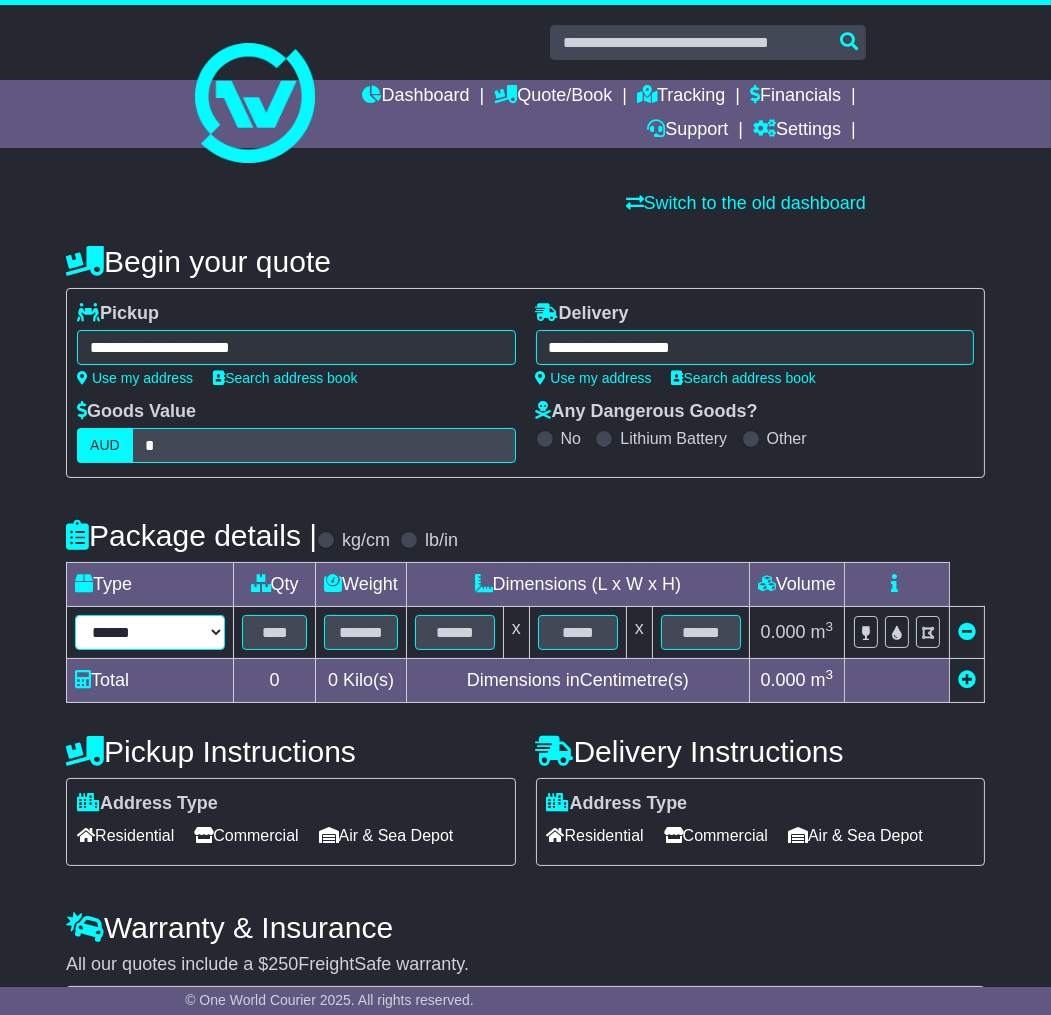 click on "****** ****** *** ******** ***** **** **** ****** *** *******" at bounding box center (150, 632) 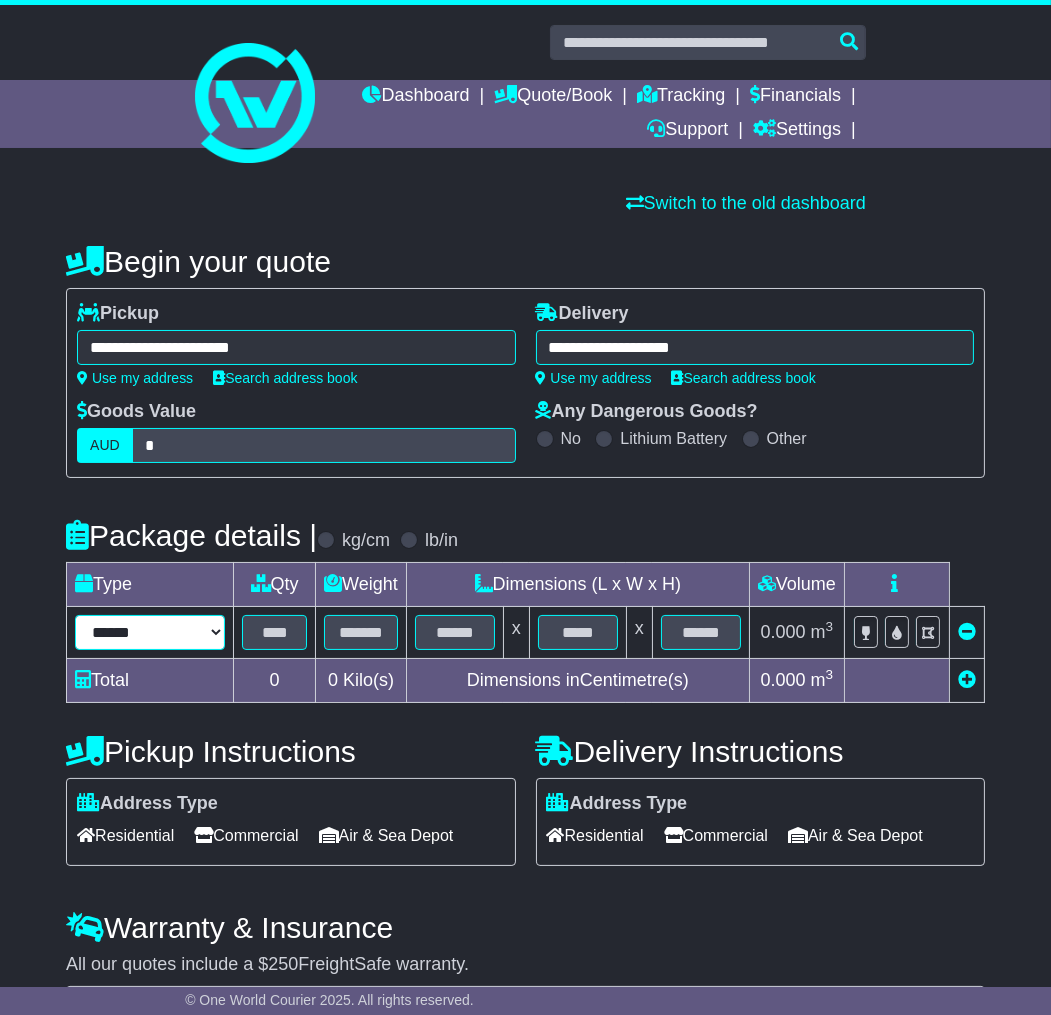 select on "*****" 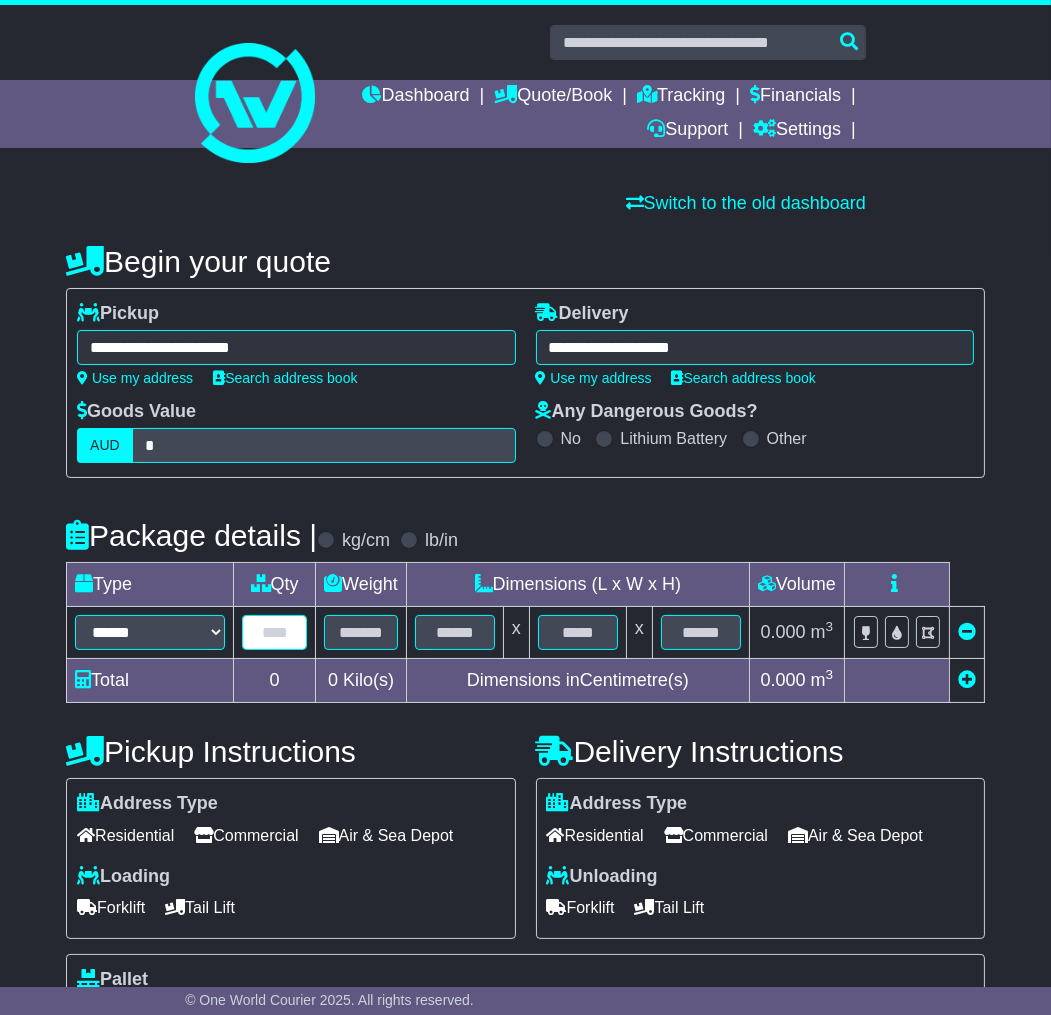 click at bounding box center [274, 632] 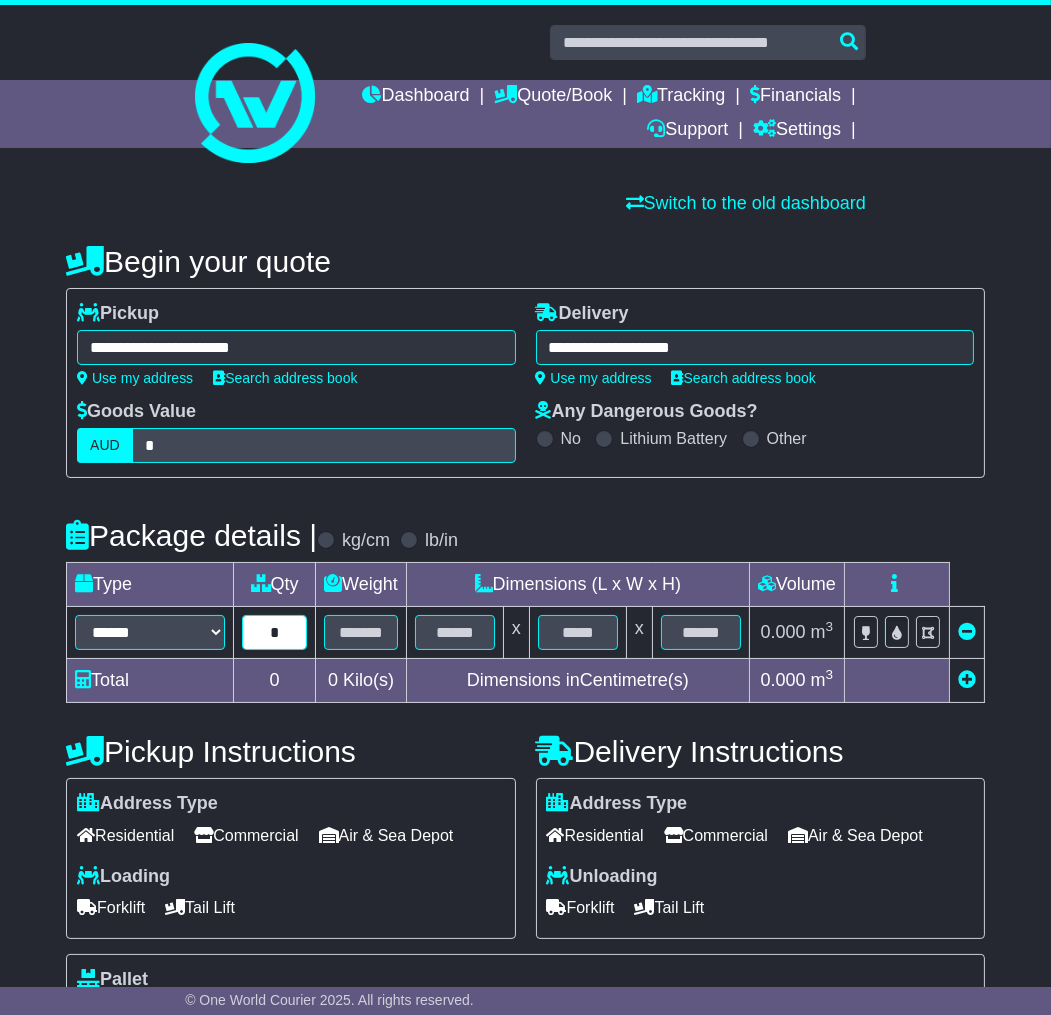 type on "*" 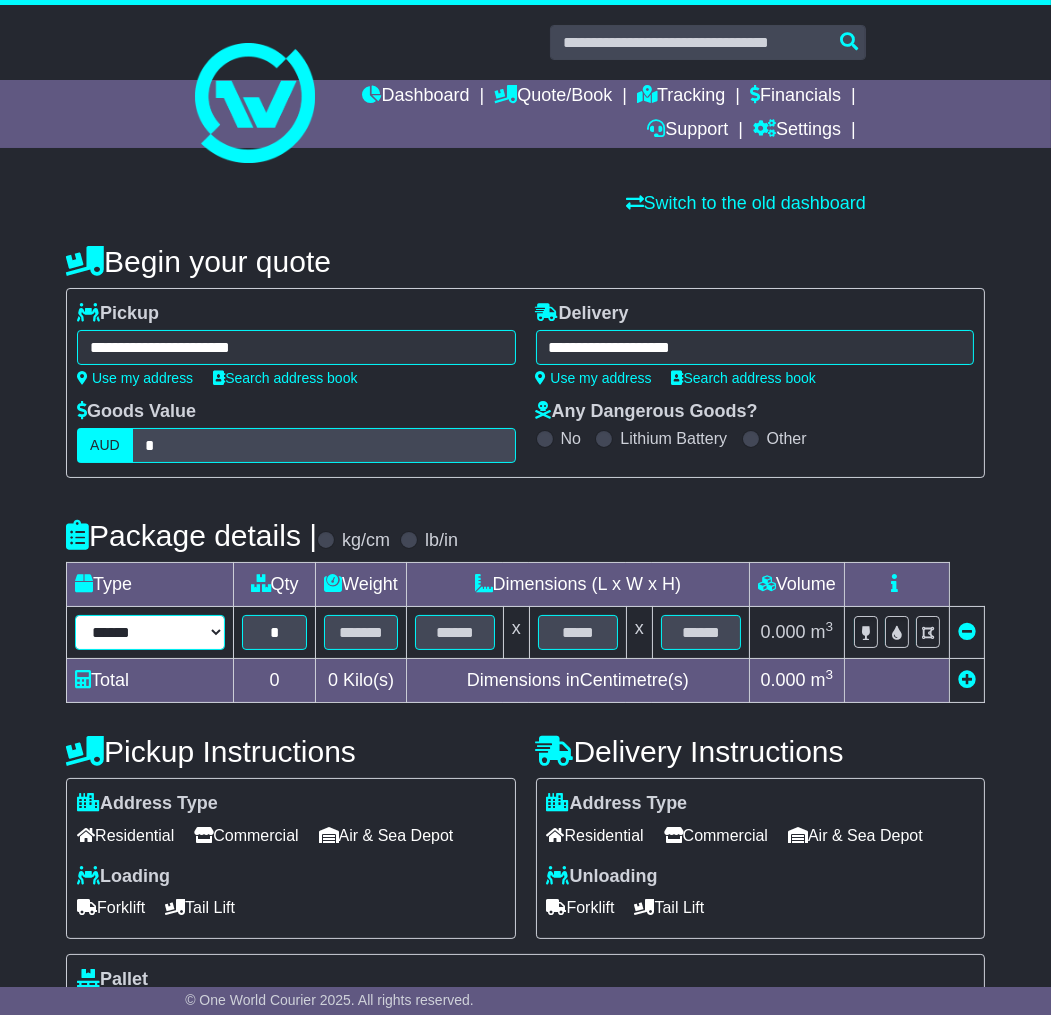 click on "****** ****** *** ******** ***** **** **** ****** *** *******" at bounding box center (150, 632) 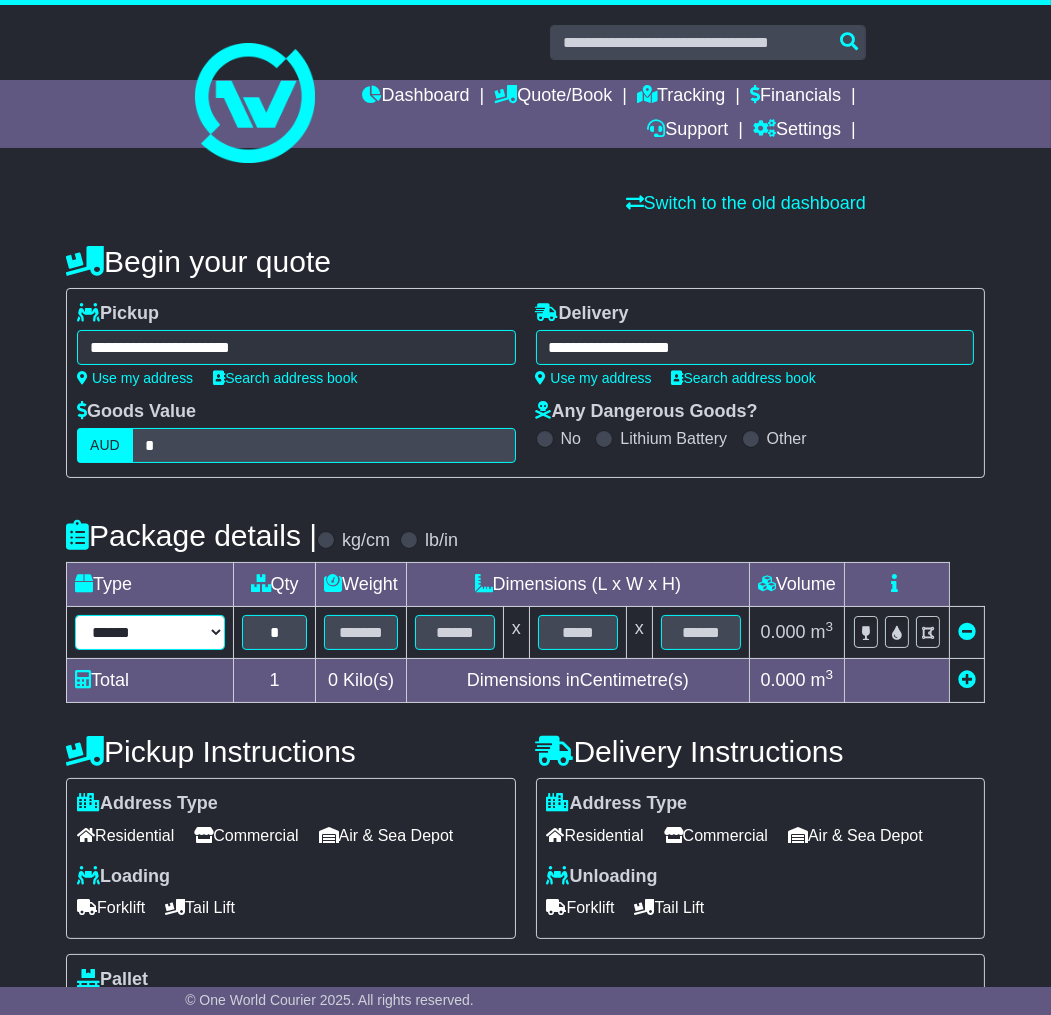 select on "*****" 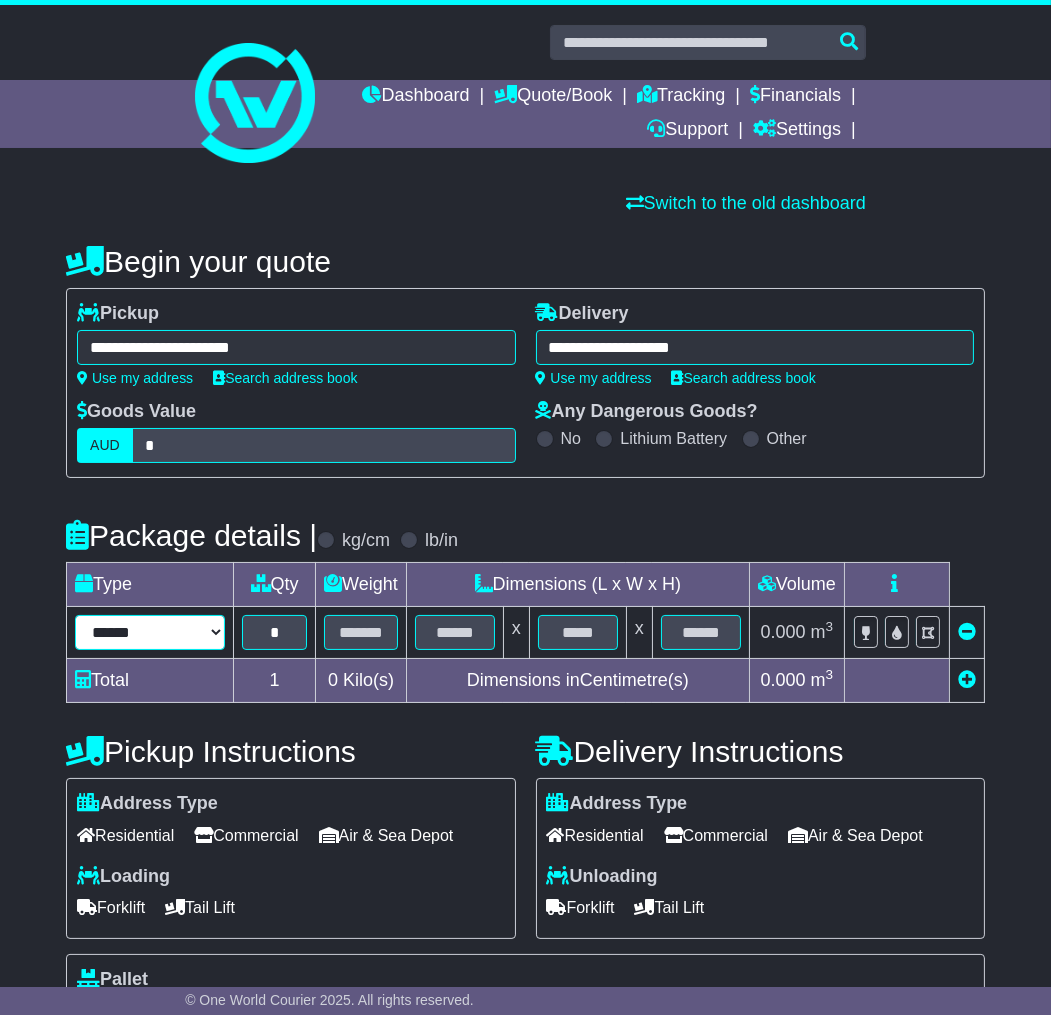 click on "****** ****** *** ******** ***** **** **** ****** *** *******" at bounding box center (150, 632) 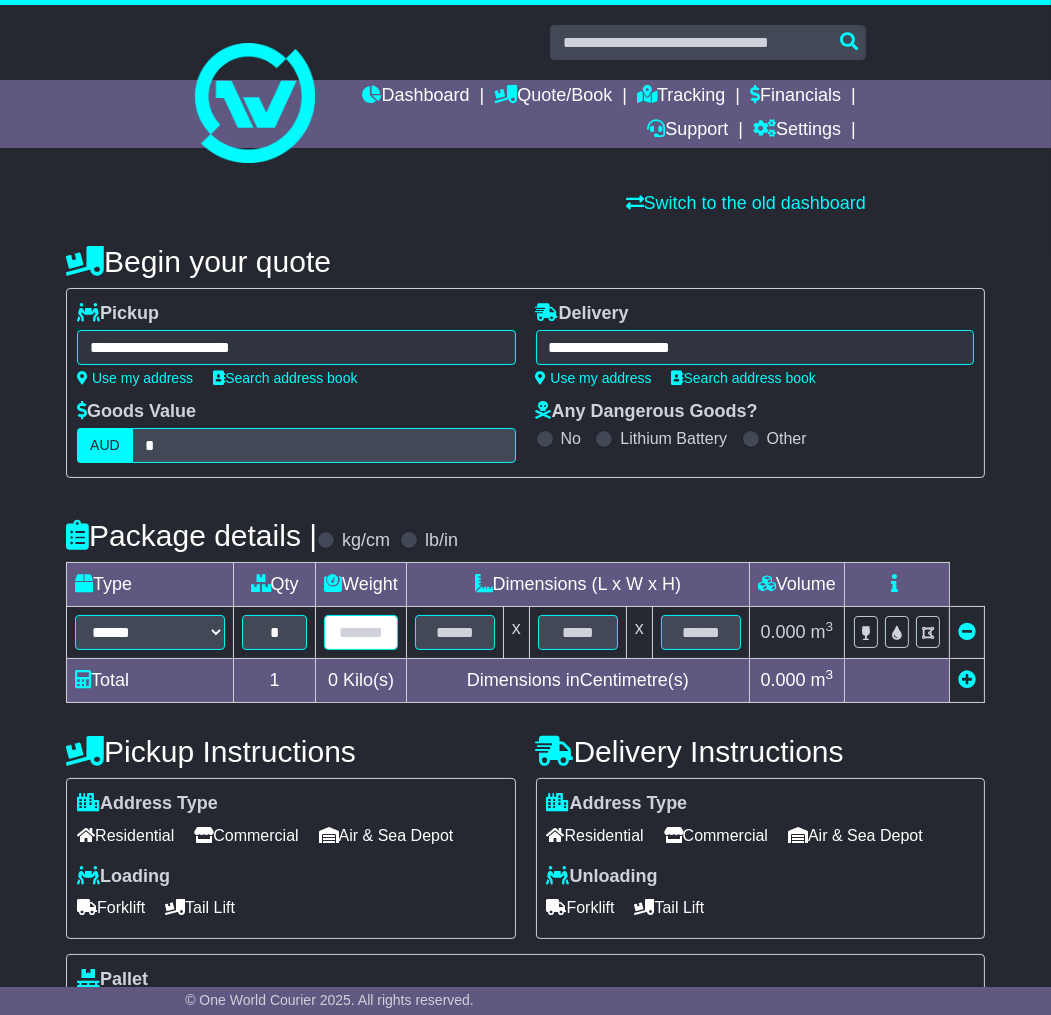 click at bounding box center [361, 632] 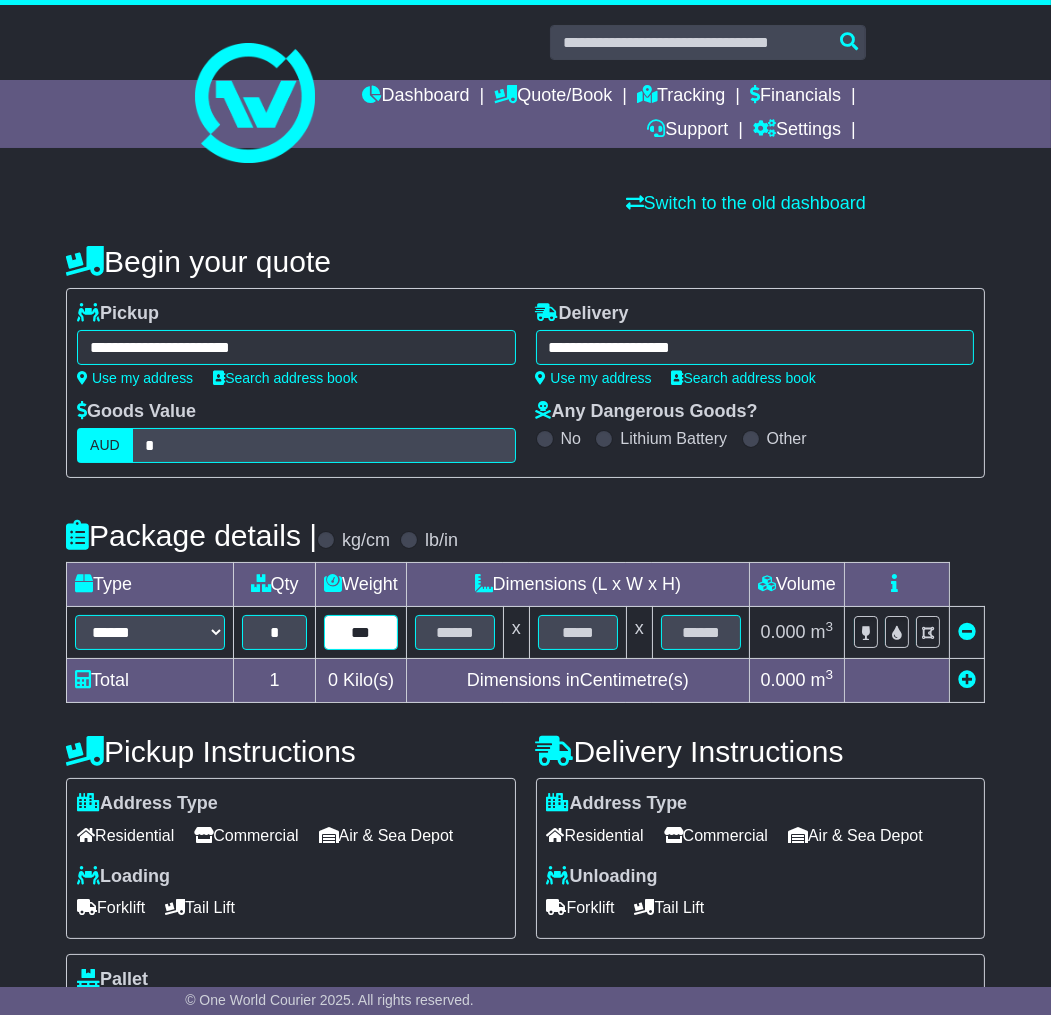 type on "***" 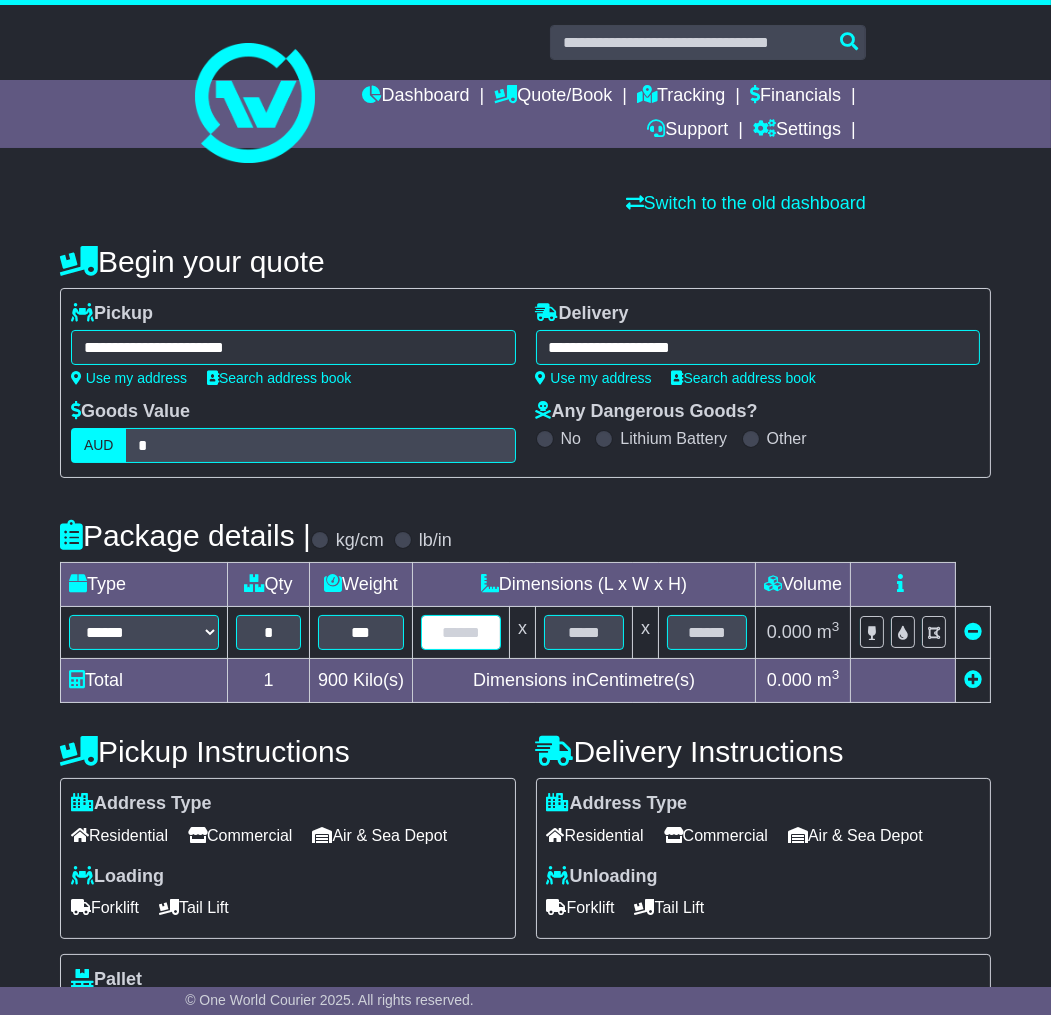click at bounding box center (461, 632) 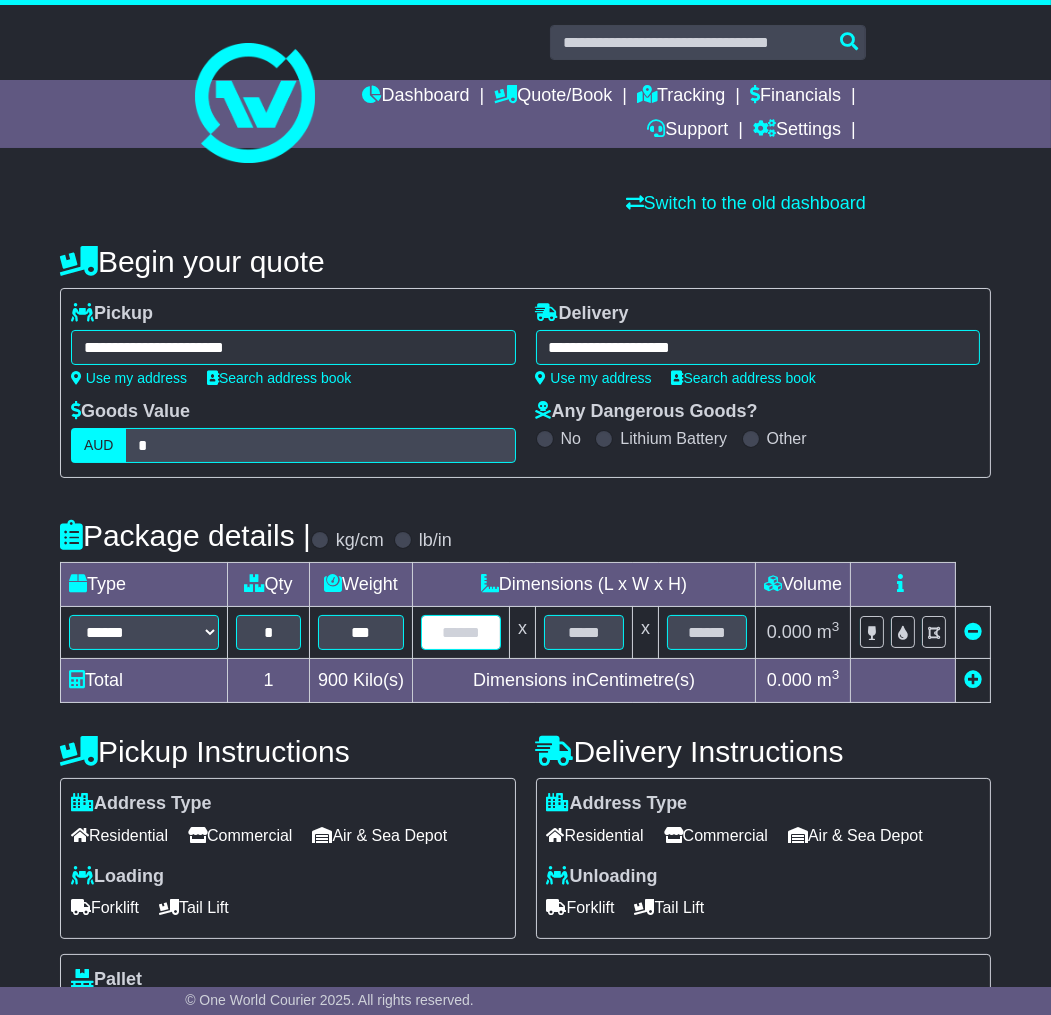 click at bounding box center [461, 632] 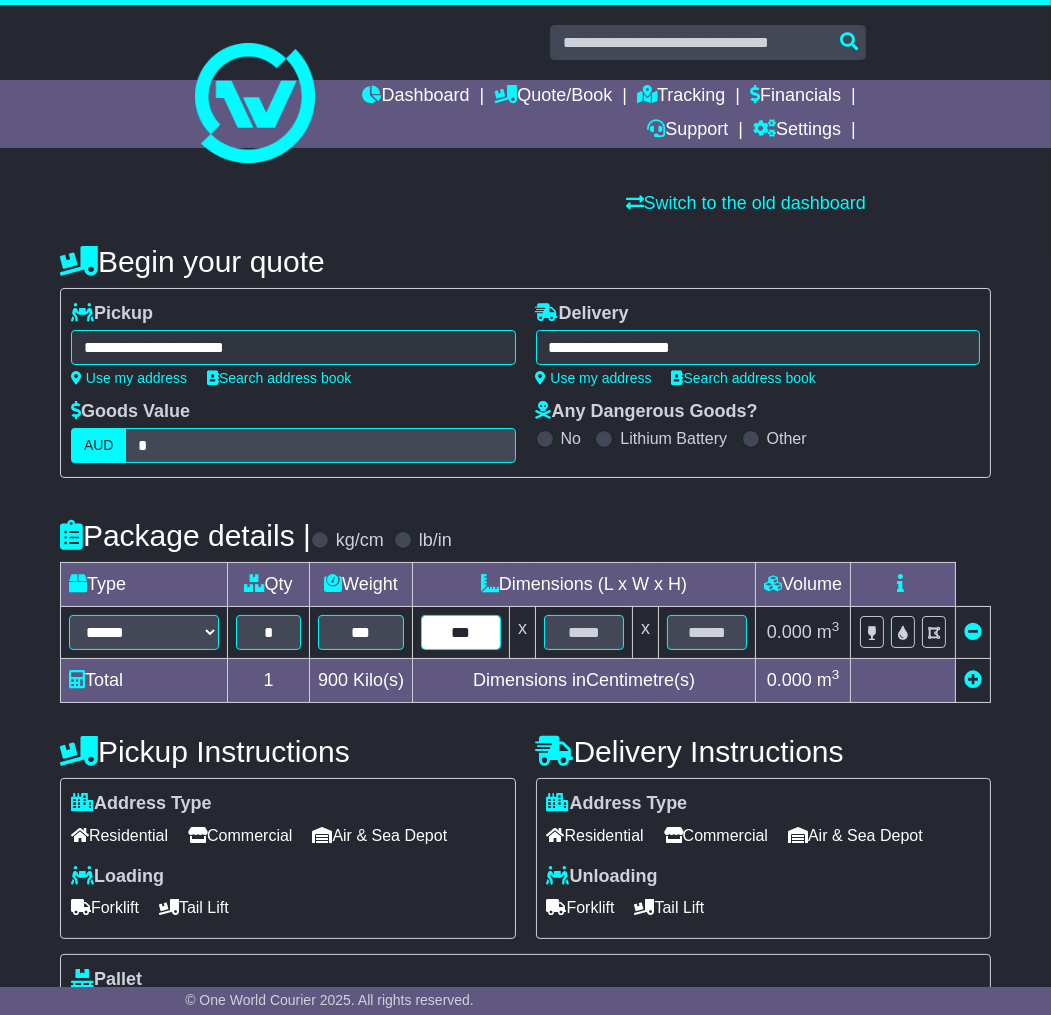 type on "***" 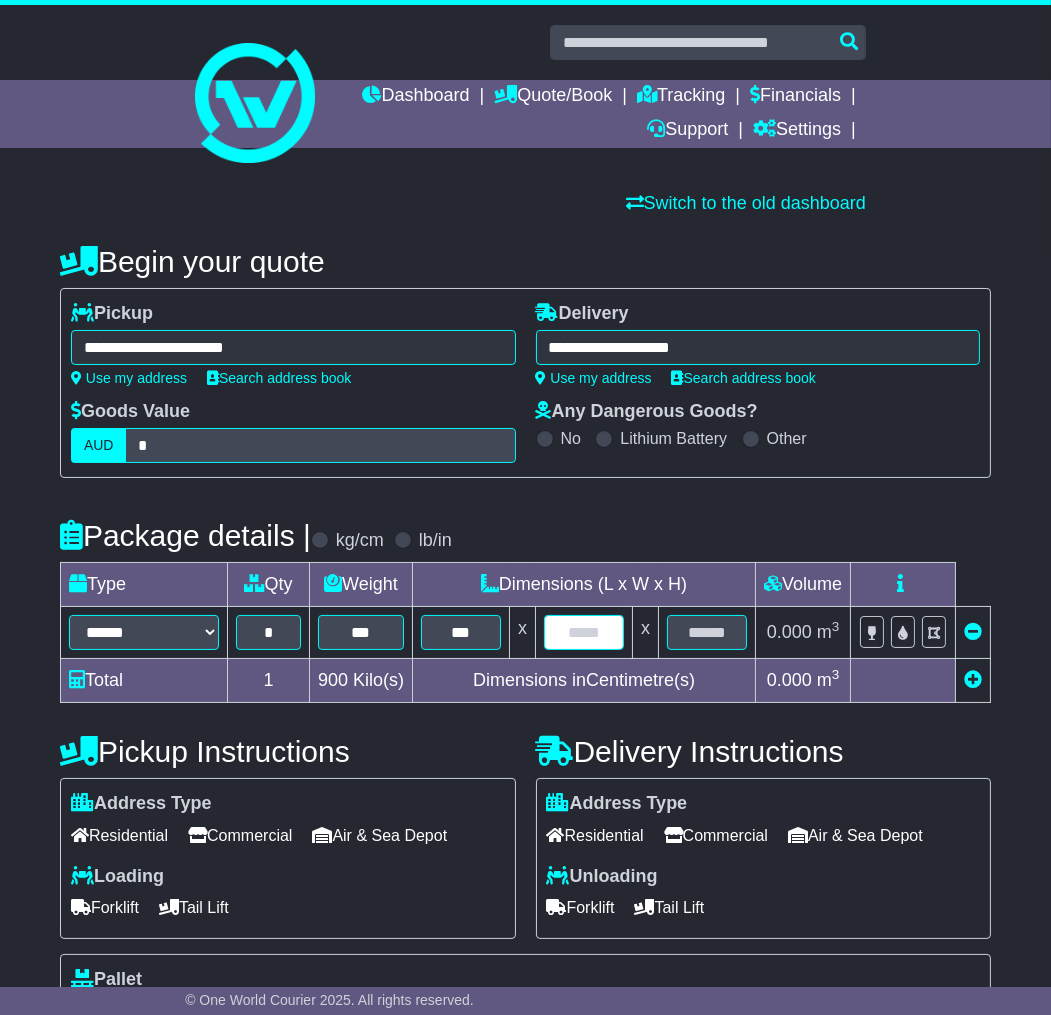 click at bounding box center (584, 632) 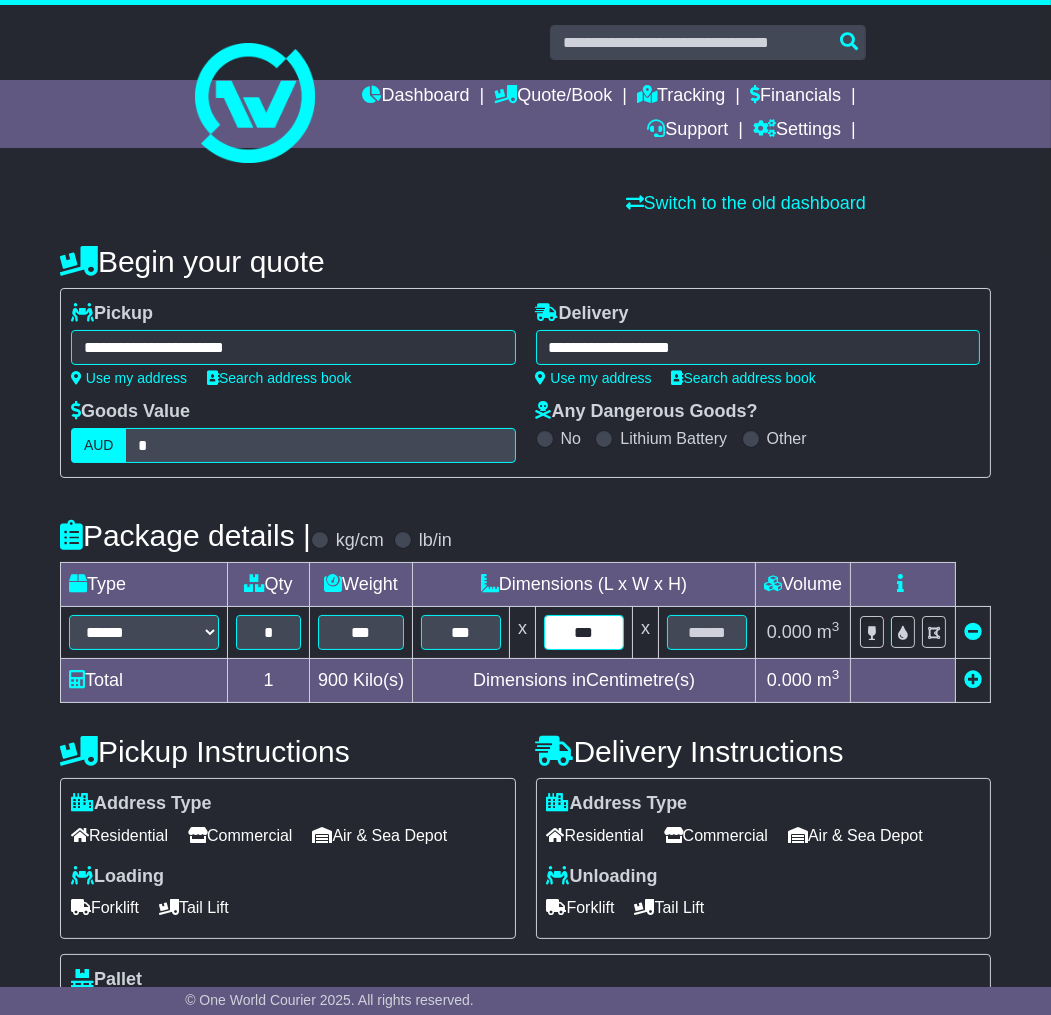 type on "***" 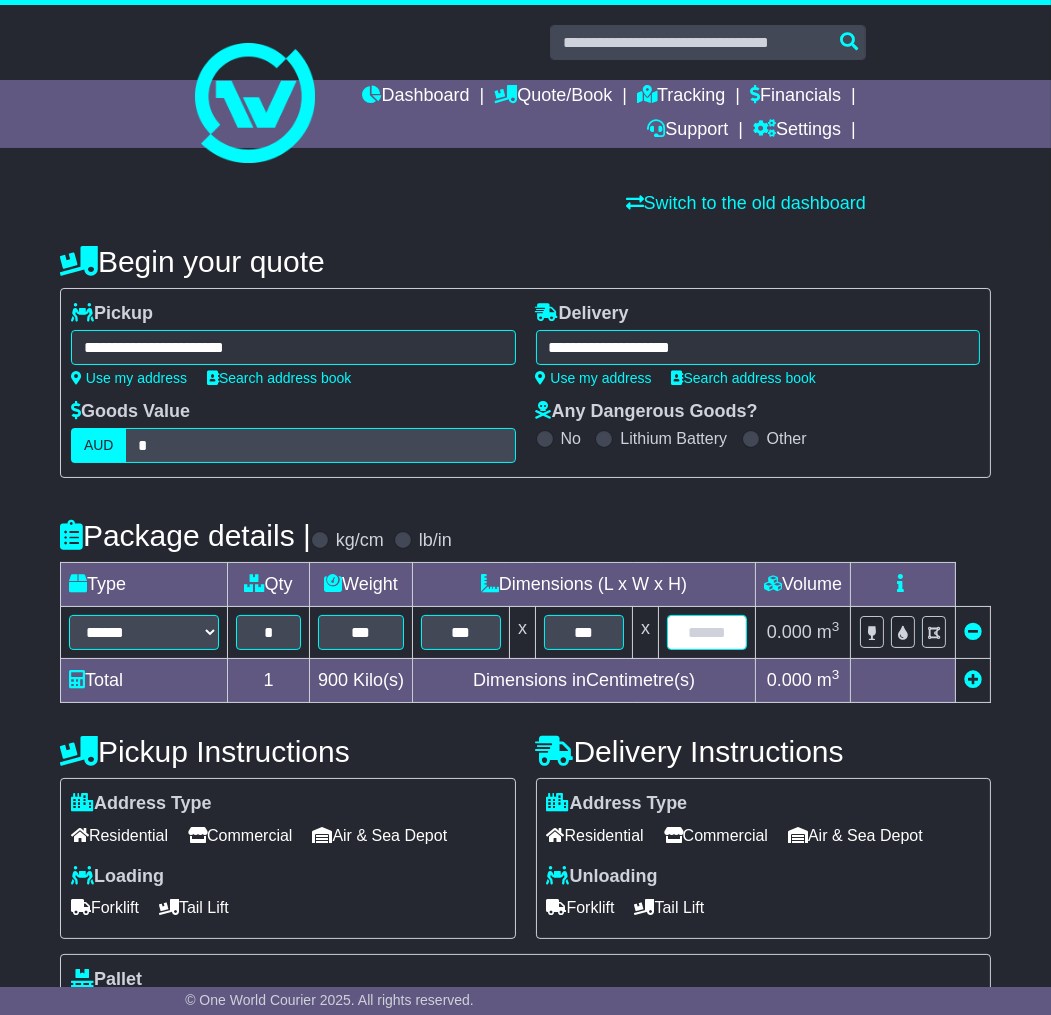 click at bounding box center [707, 632] 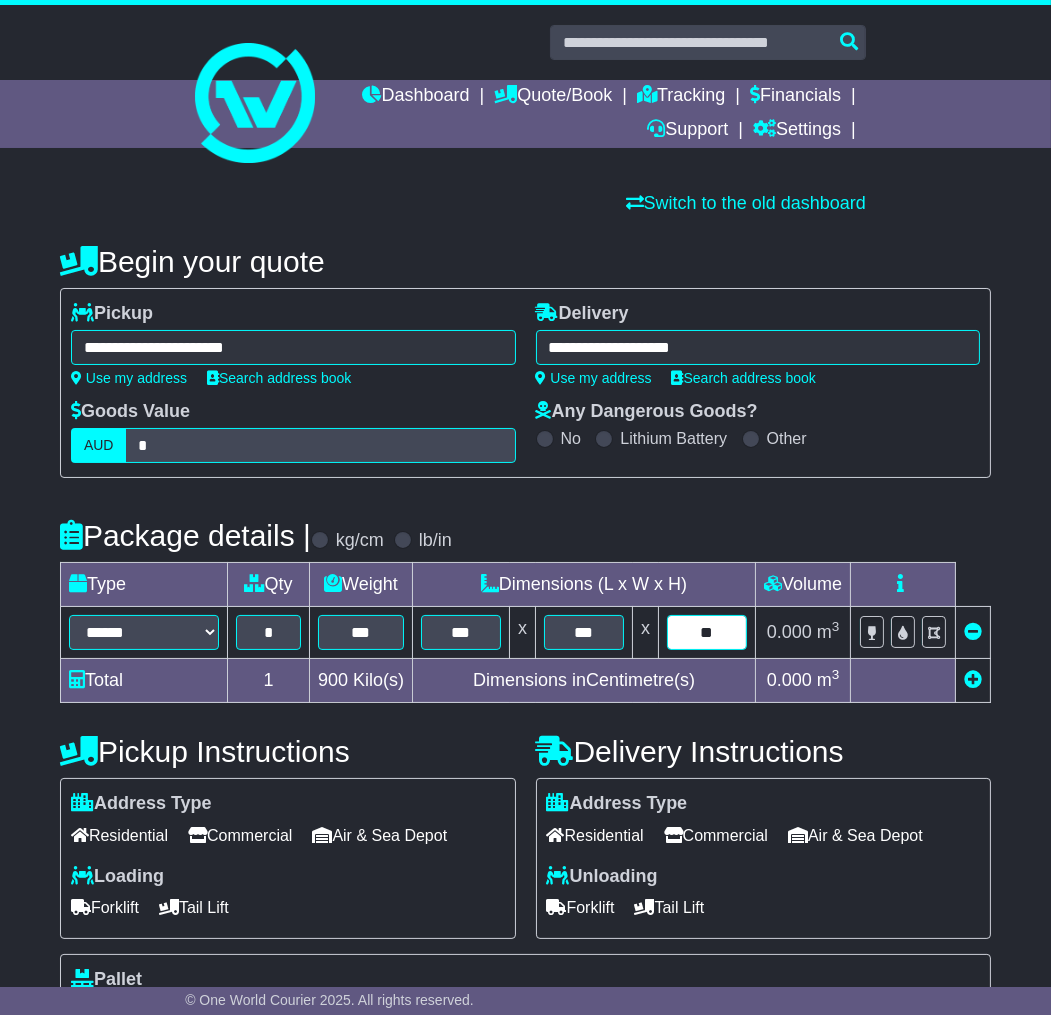 type on "**" 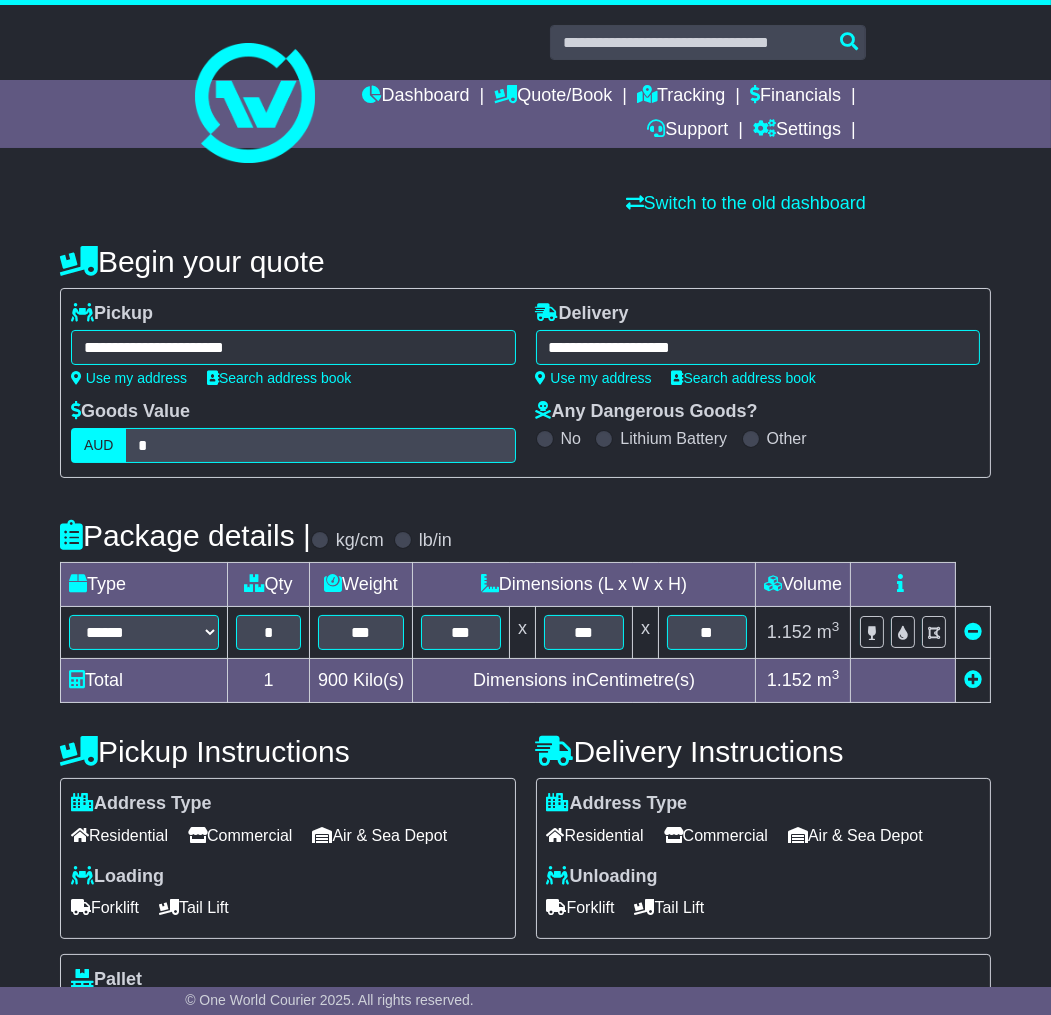 click on "Commercial" at bounding box center (240, 835) 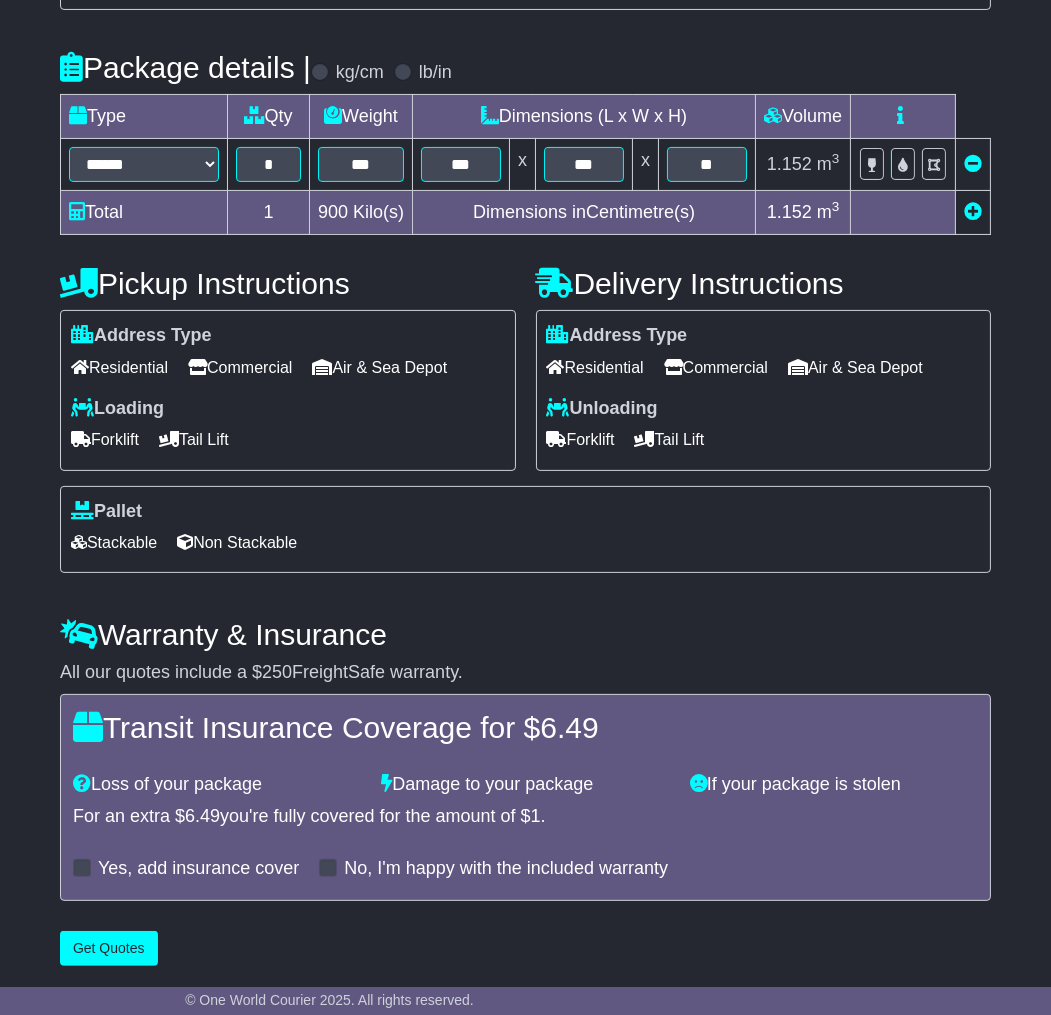 scroll, scrollTop: 474, scrollLeft: 0, axis: vertical 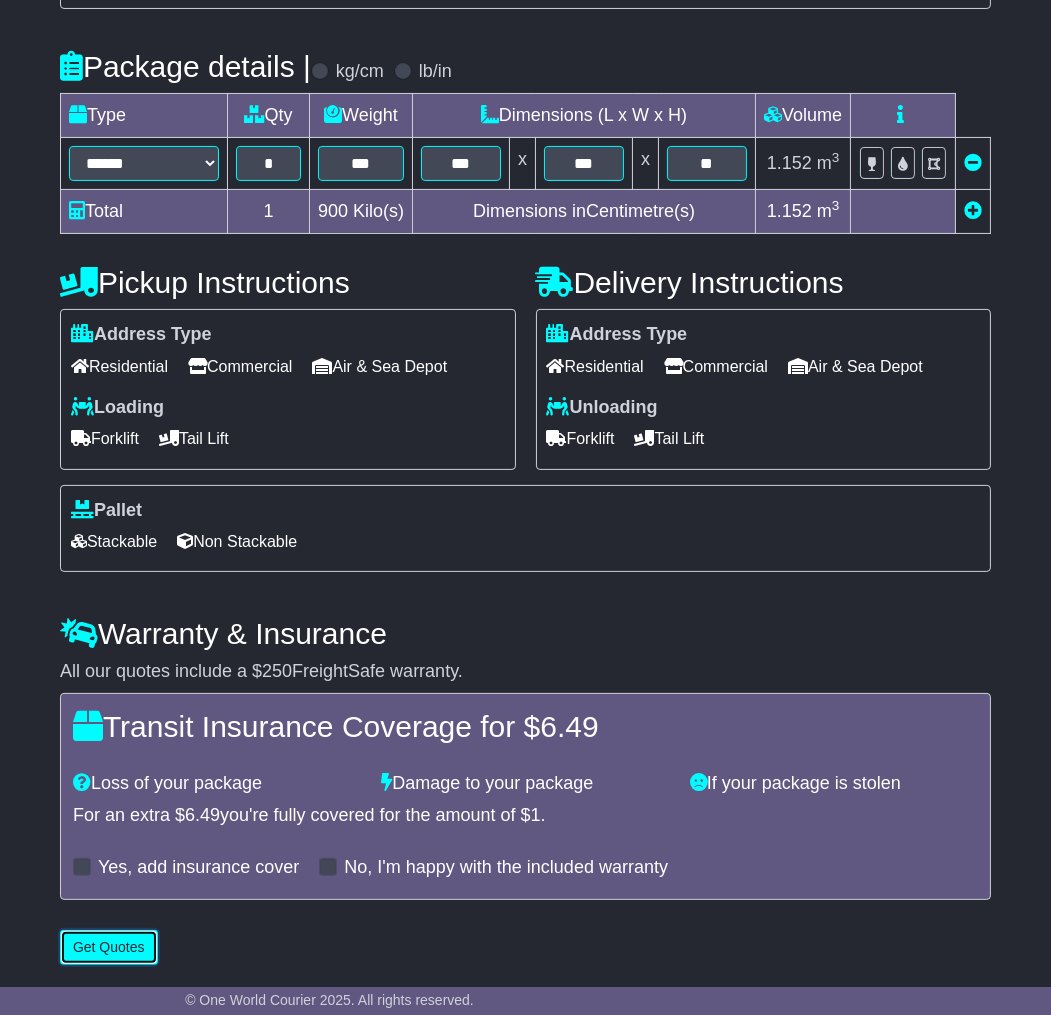 click on "Get Quotes" at bounding box center (109, 947) 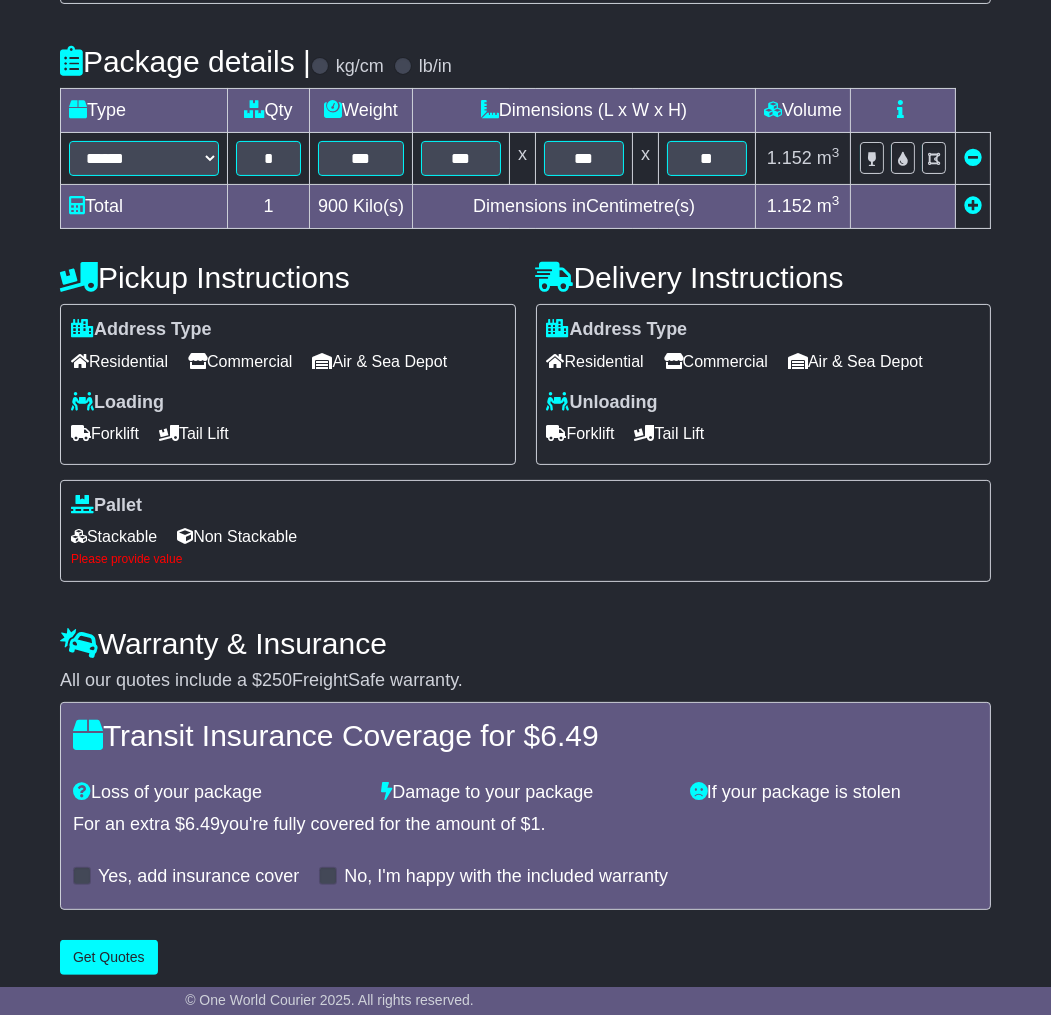 click on "Non Stackable" at bounding box center [237, 536] 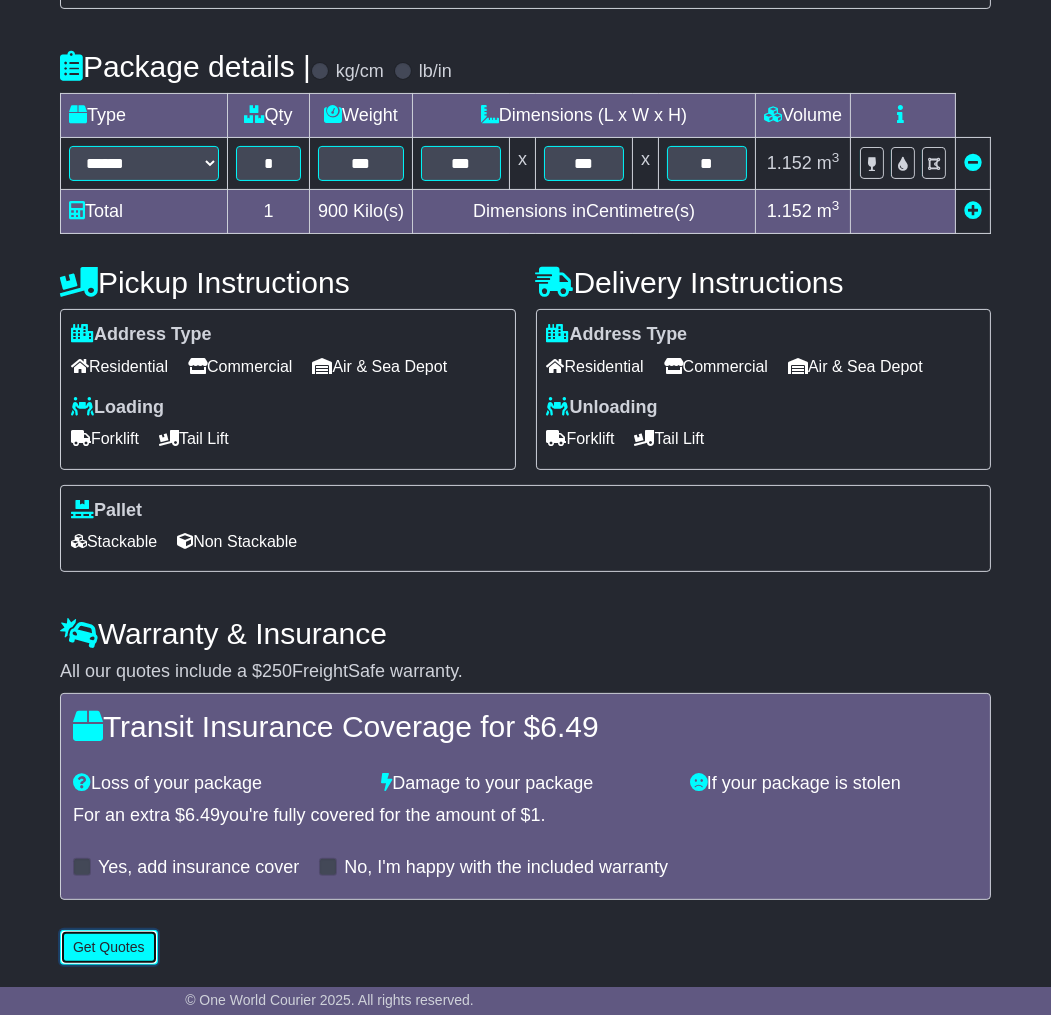 click on "Get Quotes" at bounding box center (109, 947) 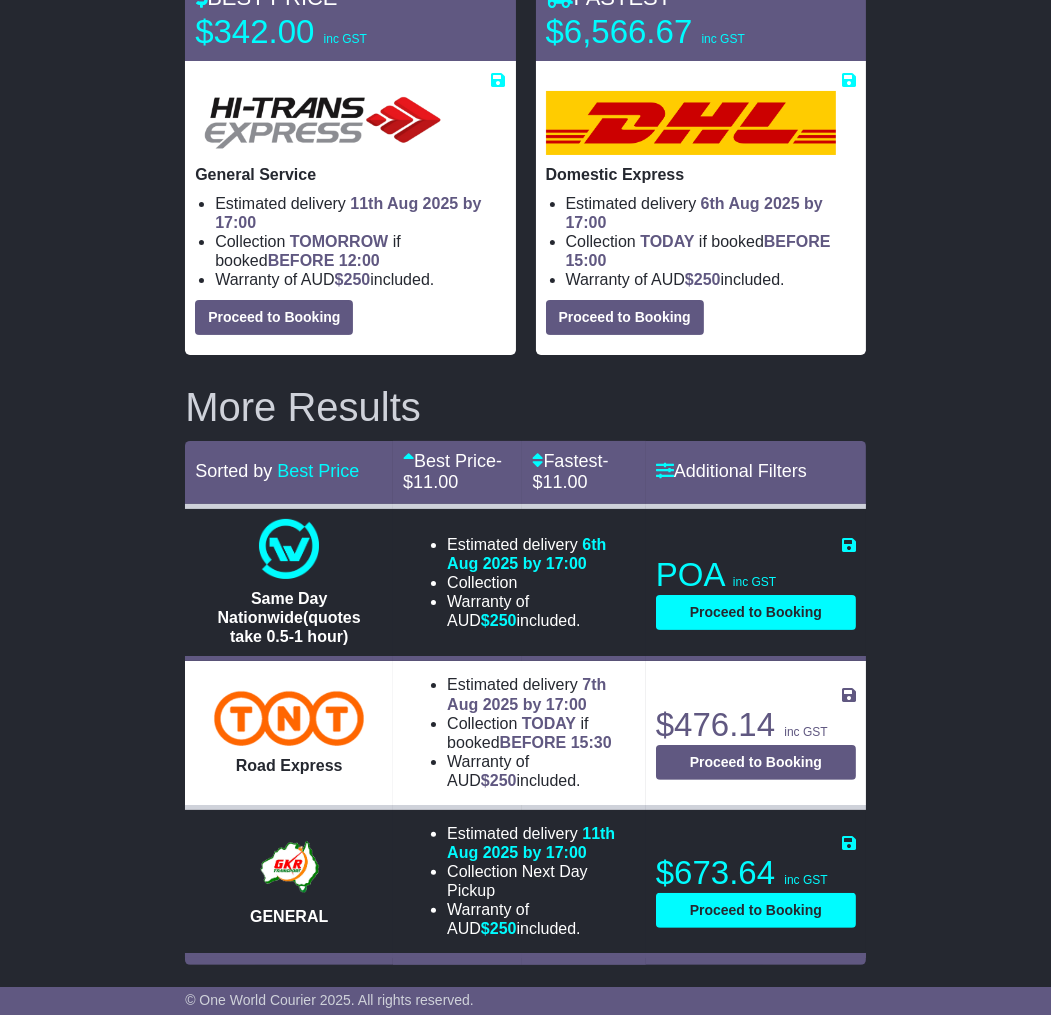 scroll, scrollTop: 0, scrollLeft: 0, axis: both 